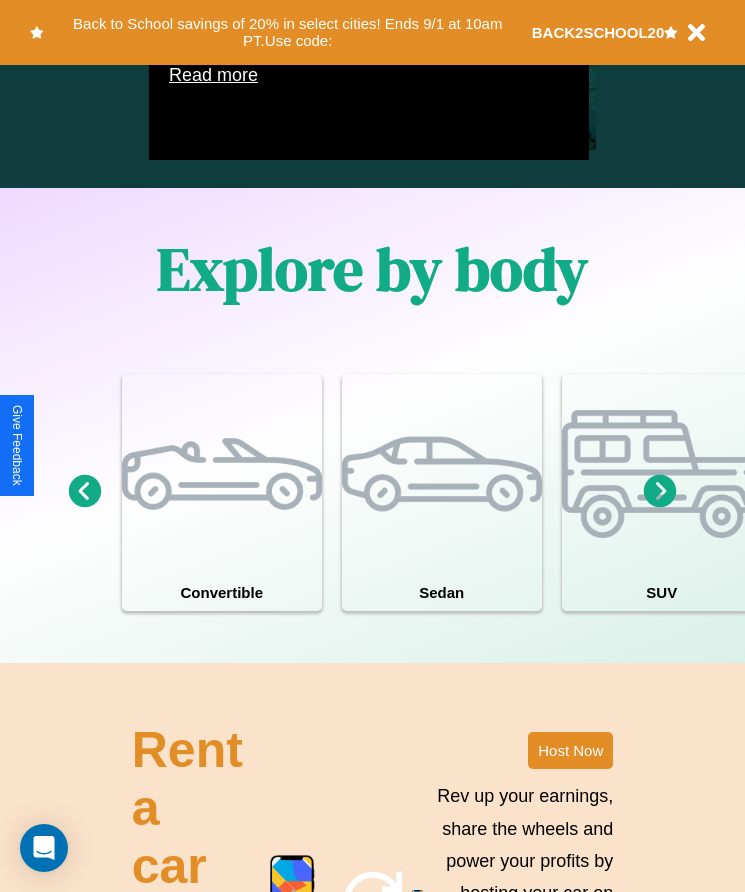 scroll, scrollTop: 1527, scrollLeft: 0, axis: vertical 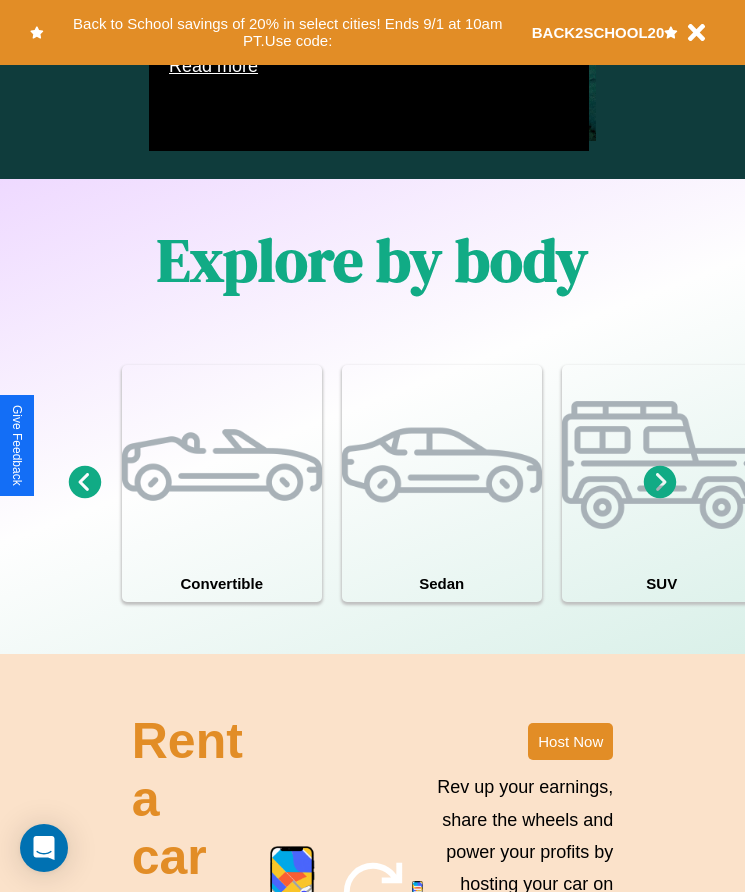 click 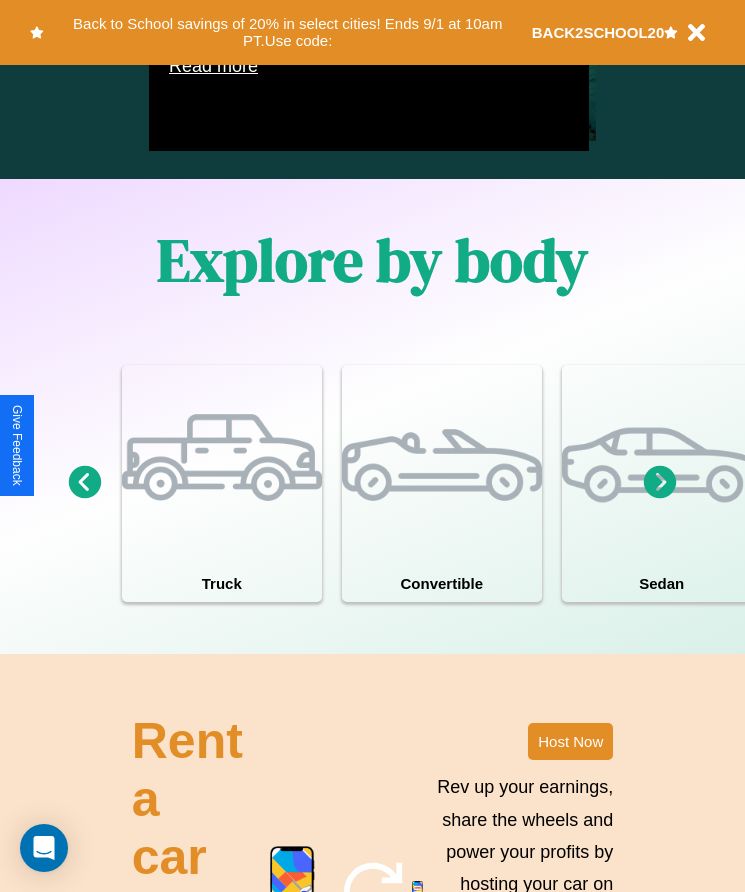 click 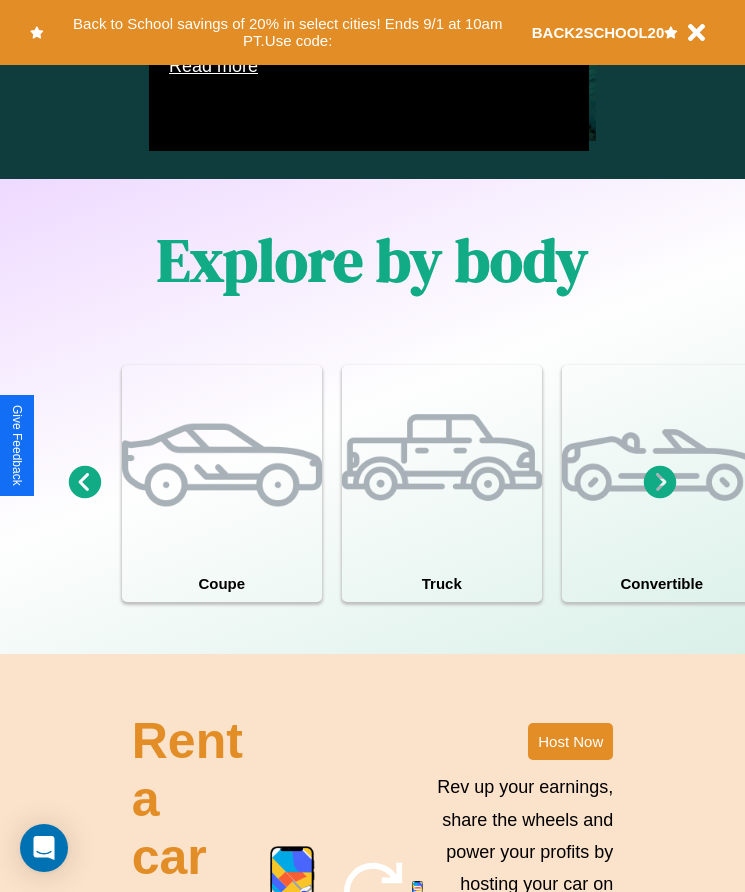 click 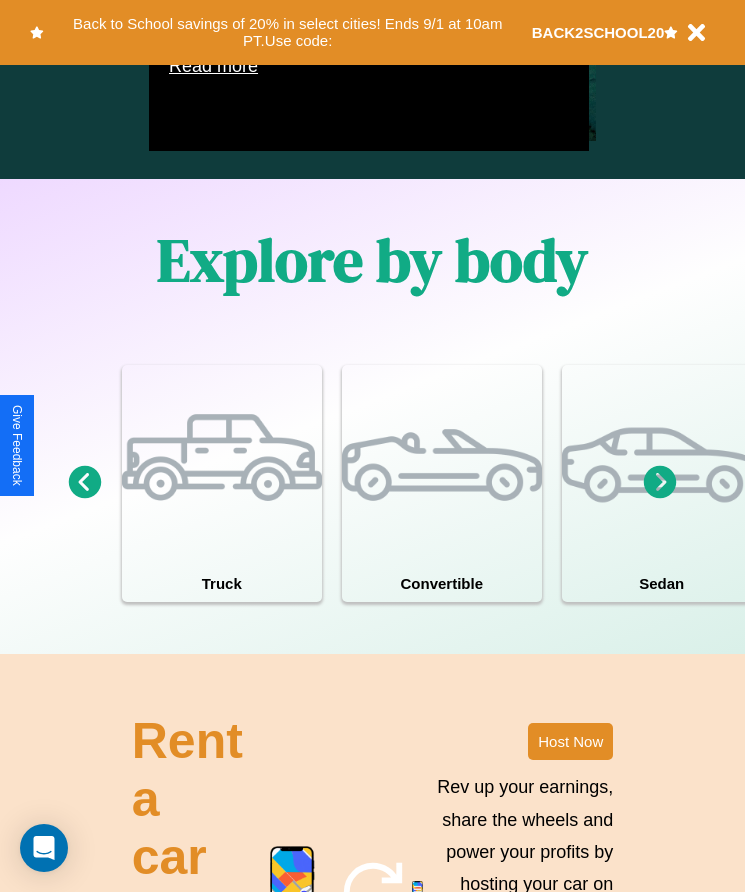 click 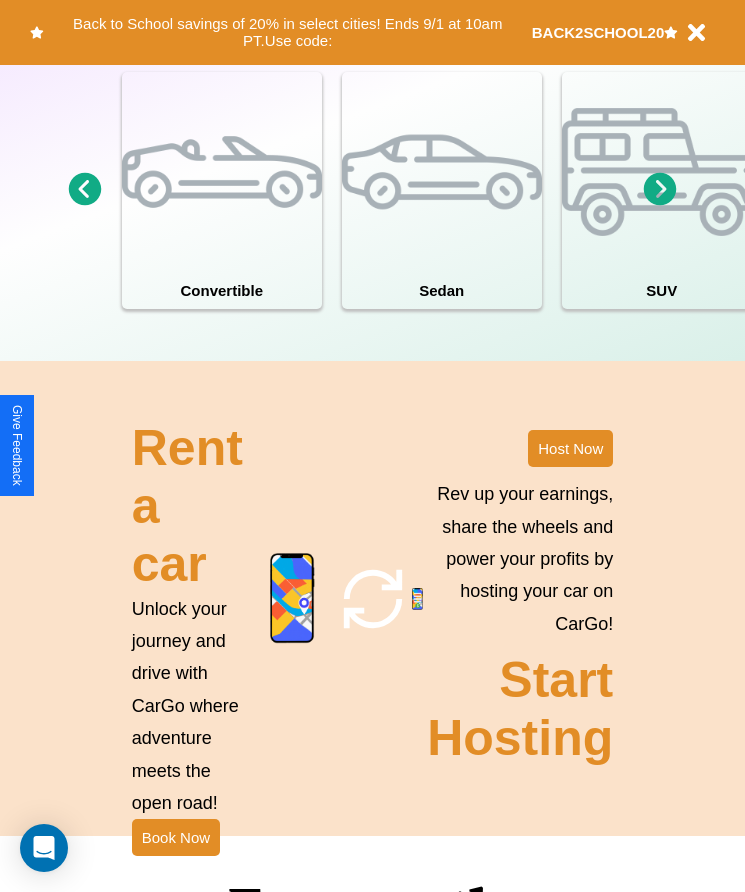 scroll, scrollTop: 1855, scrollLeft: 0, axis: vertical 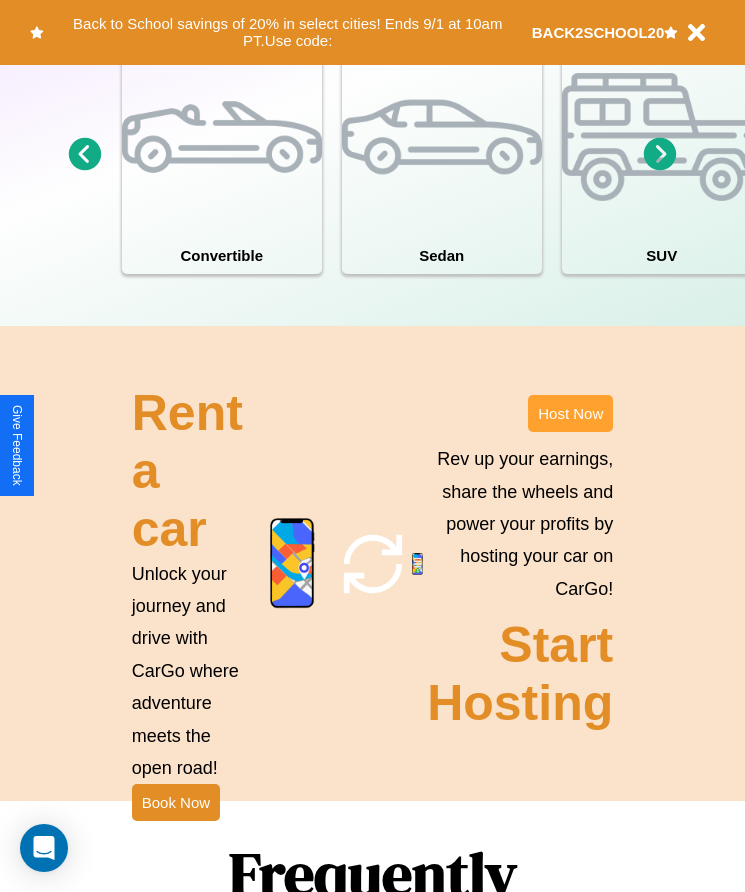 click on "Host Now" at bounding box center [570, 413] 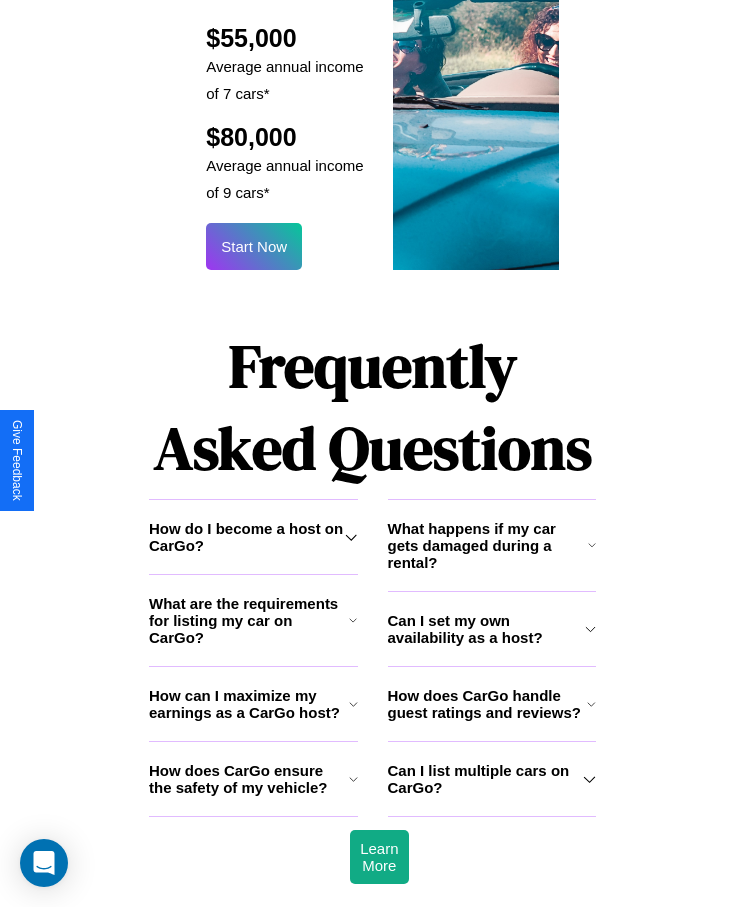 scroll, scrollTop: 2638, scrollLeft: 0, axis: vertical 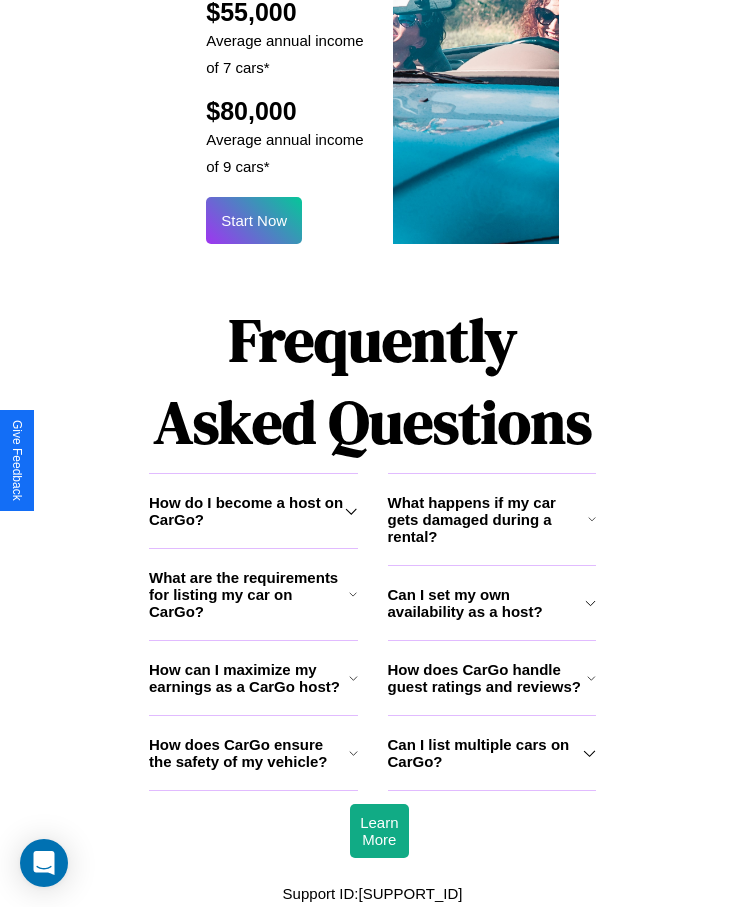 click on "Can I set my own availability as a host?" at bounding box center [486, 603] 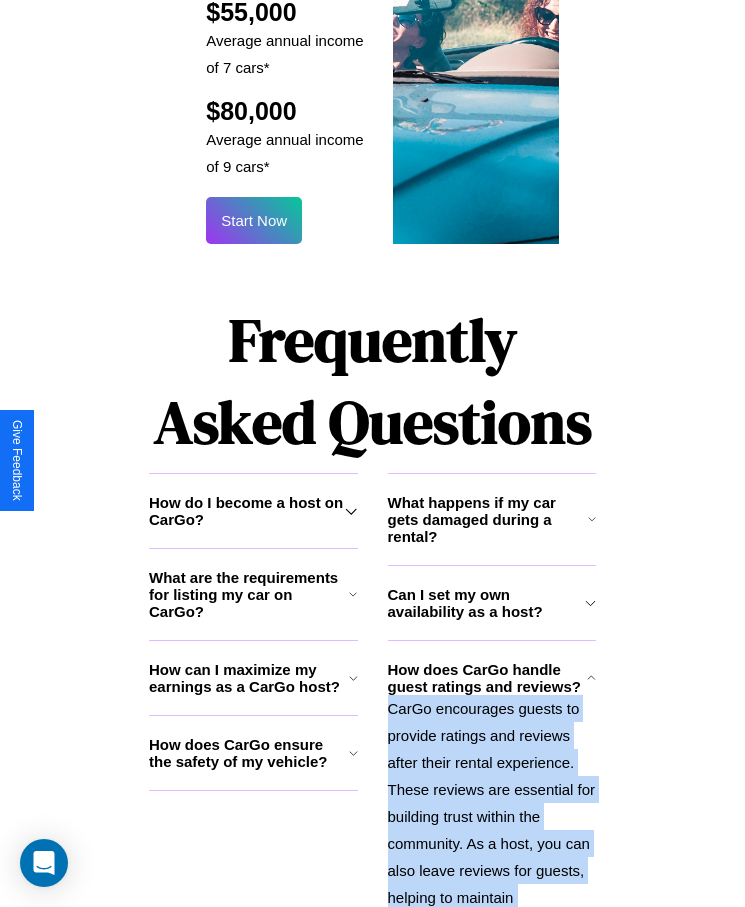 click 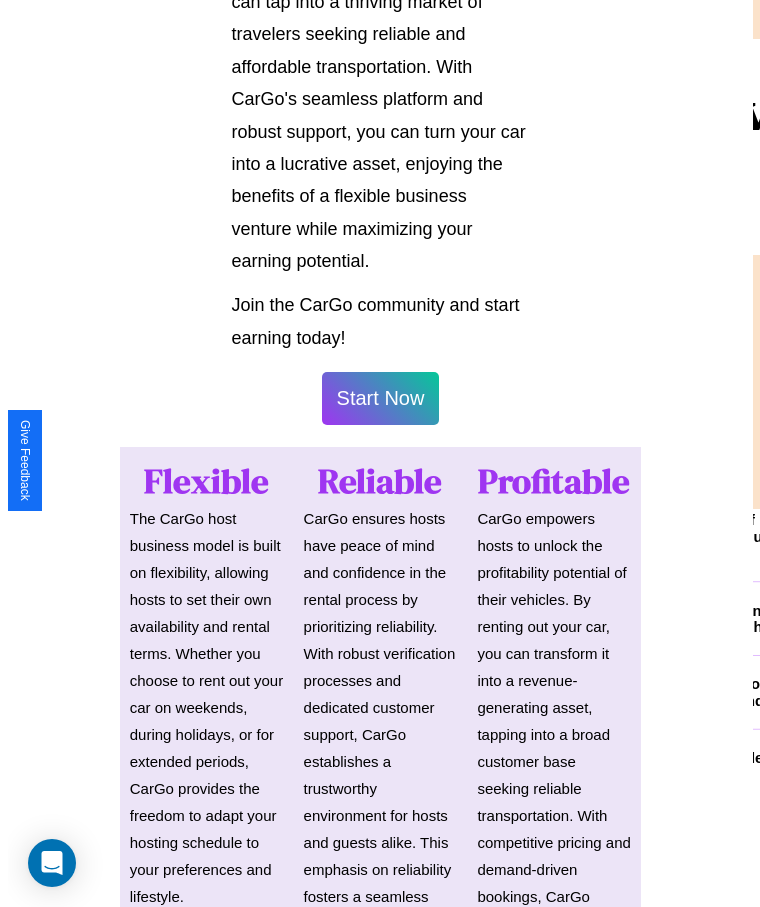 scroll, scrollTop: 1046, scrollLeft: 0, axis: vertical 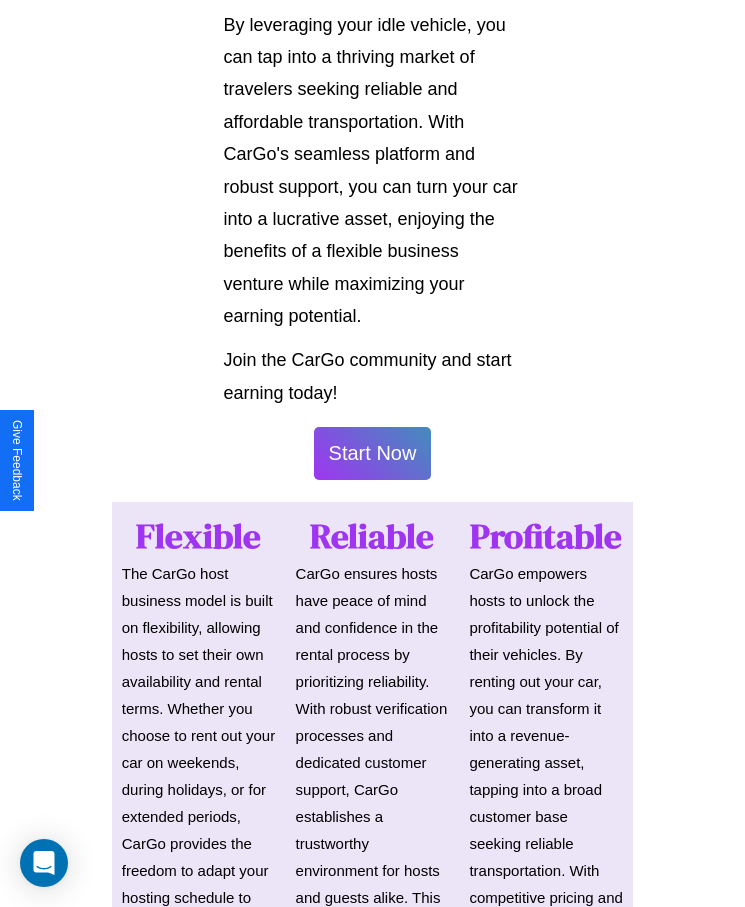click on "Start Now" at bounding box center (373, 453) 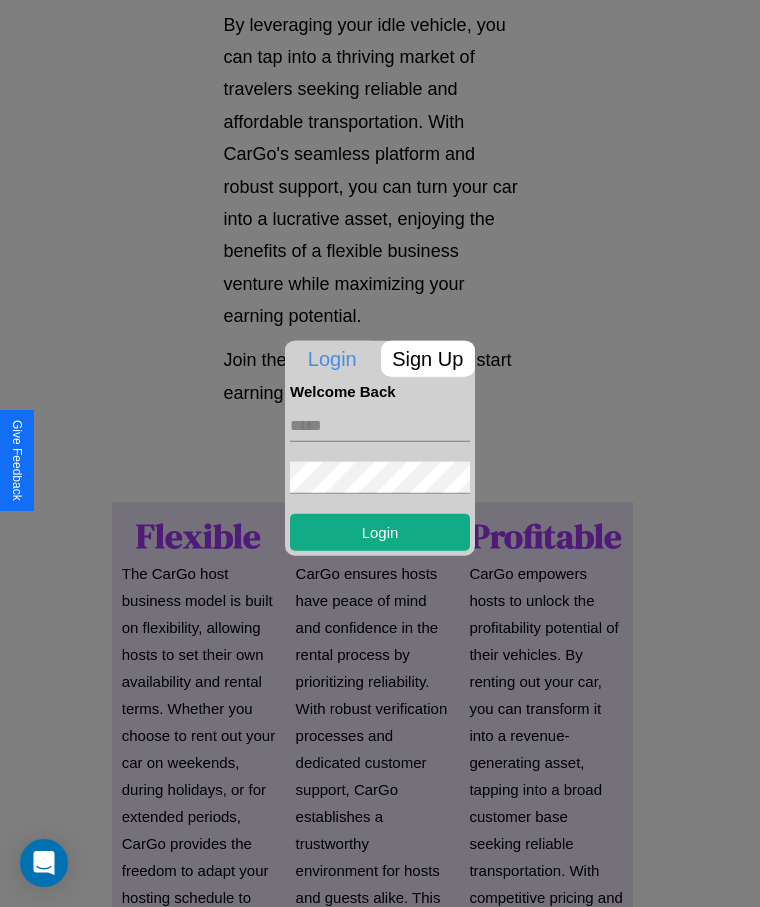 click at bounding box center (380, 425) 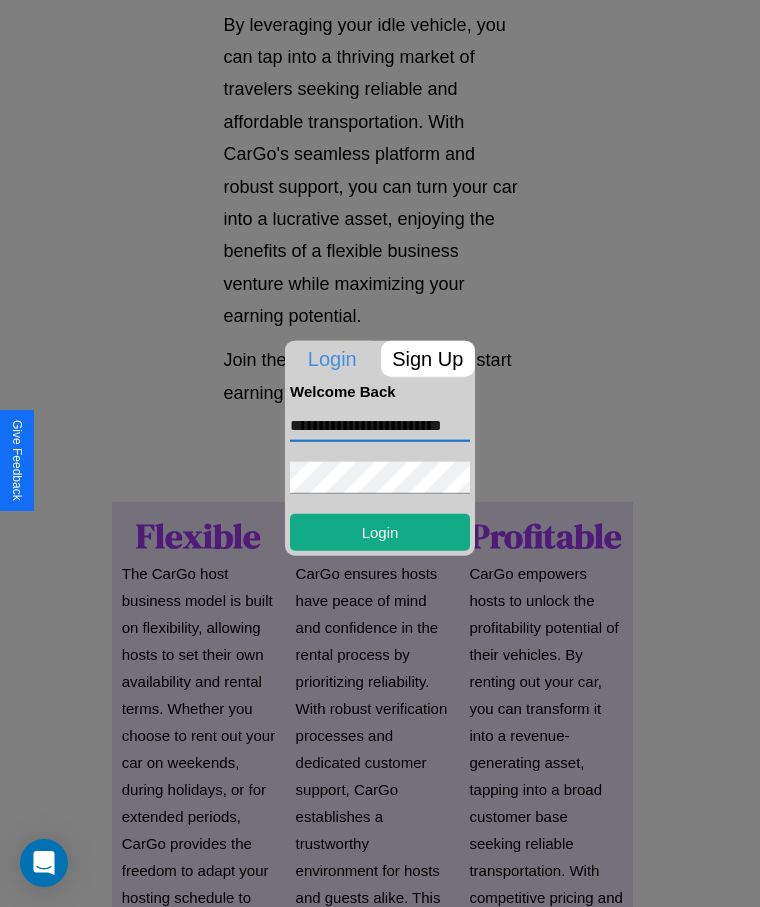 scroll, scrollTop: 0, scrollLeft: 41, axis: horizontal 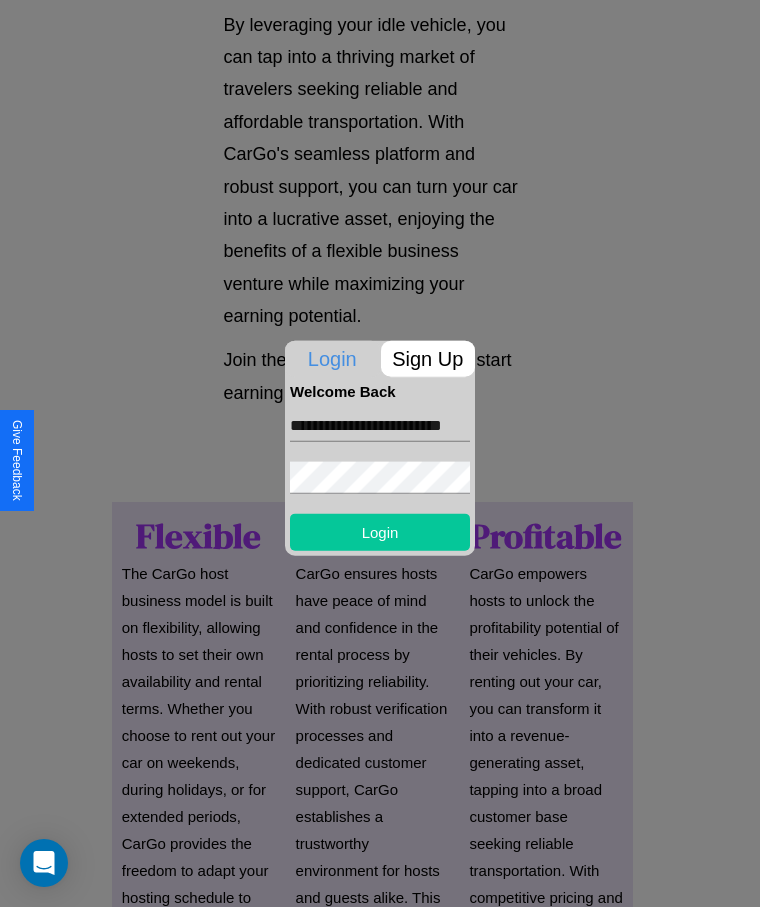 click on "Login" at bounding box center [380, 531] 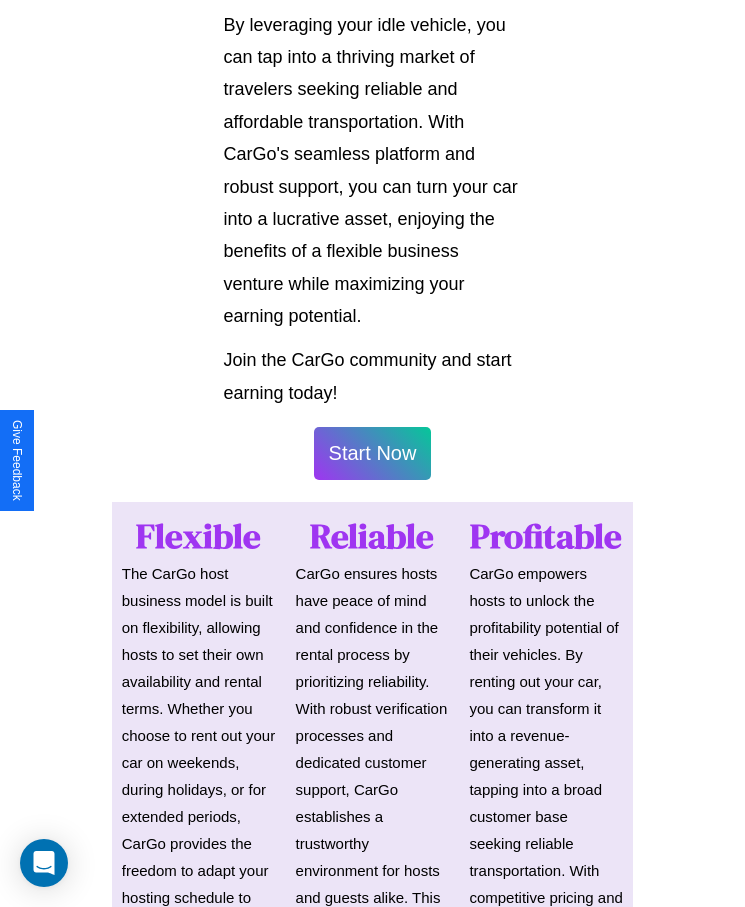 scroll, scrollTop: 1048, scrollLeft: 0, axis: vertical 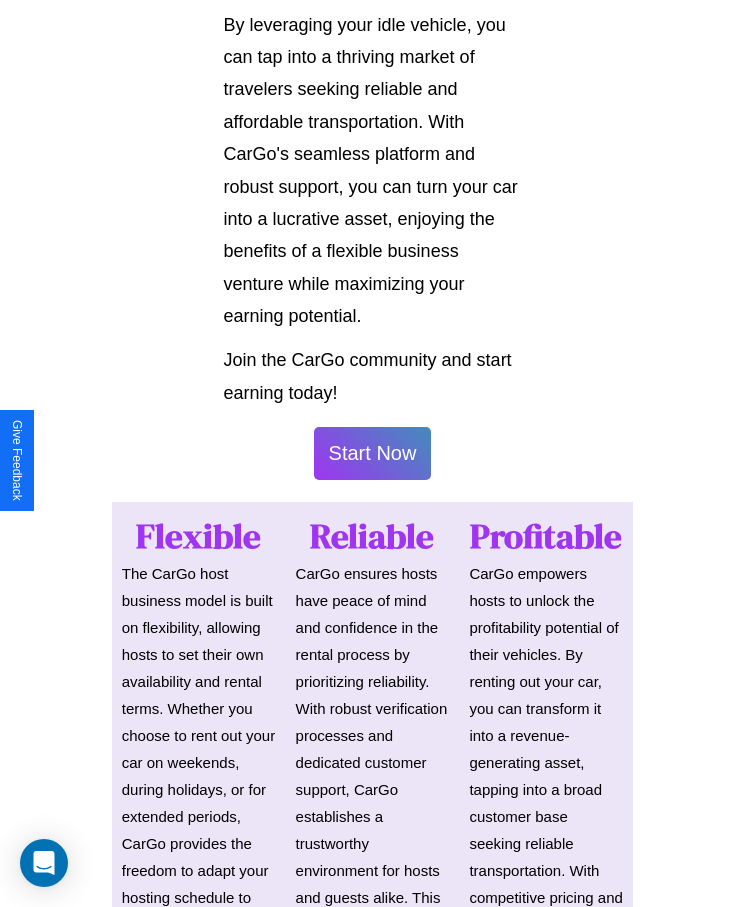 click on "Start Now" at bounding box center (373, 453) 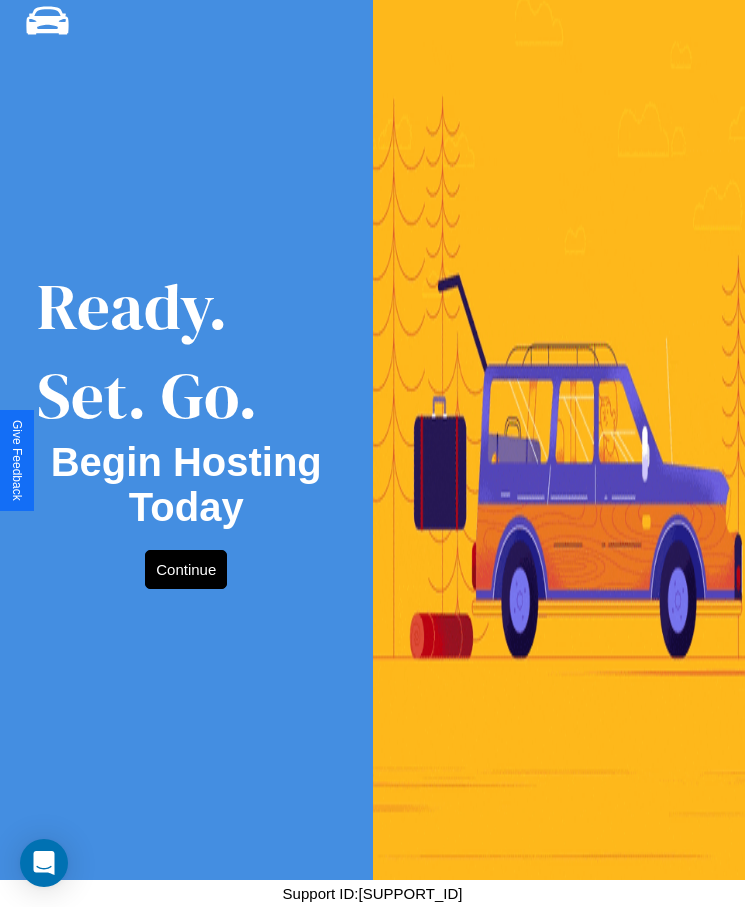 scroll, scrollTop: 0, scrollLeft: 0, axis: both 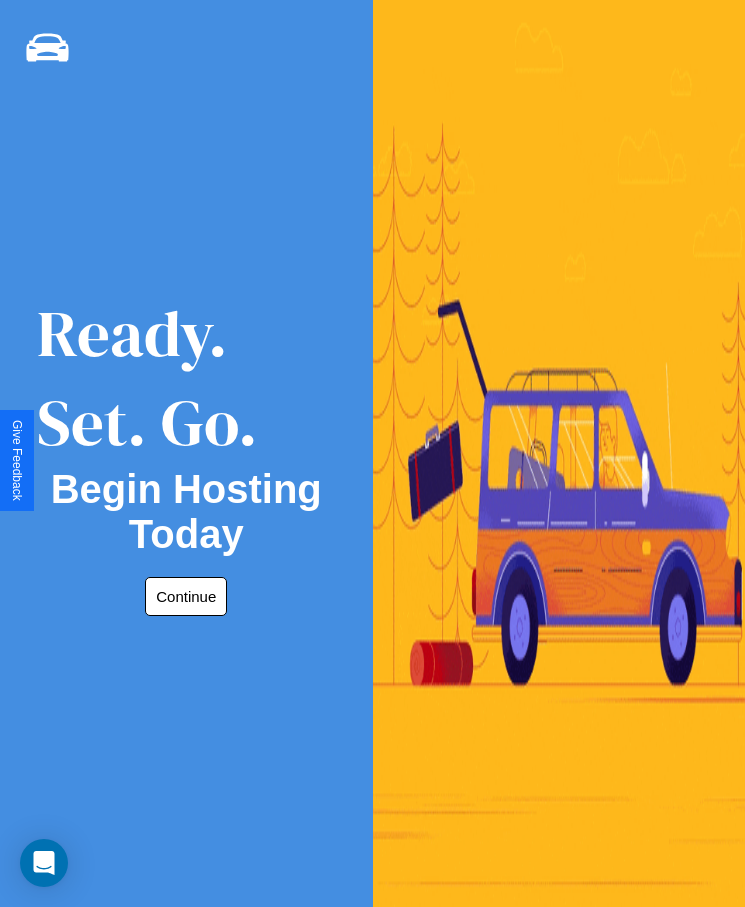 click on "Continue" at bounding box center (186, 596) 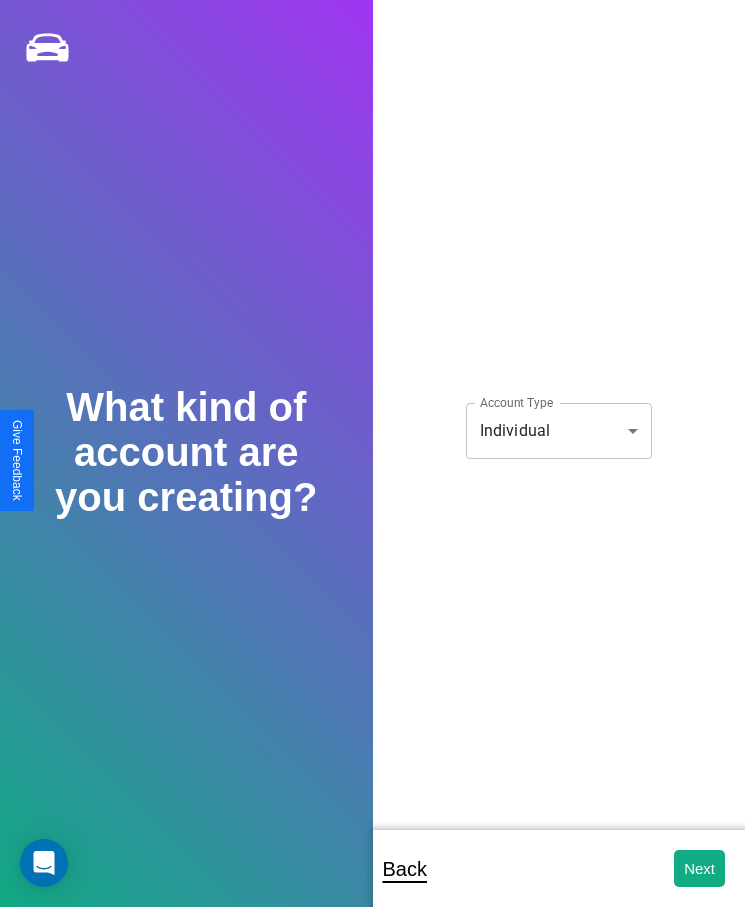 click on "**********" at bounding box center (372, 467) 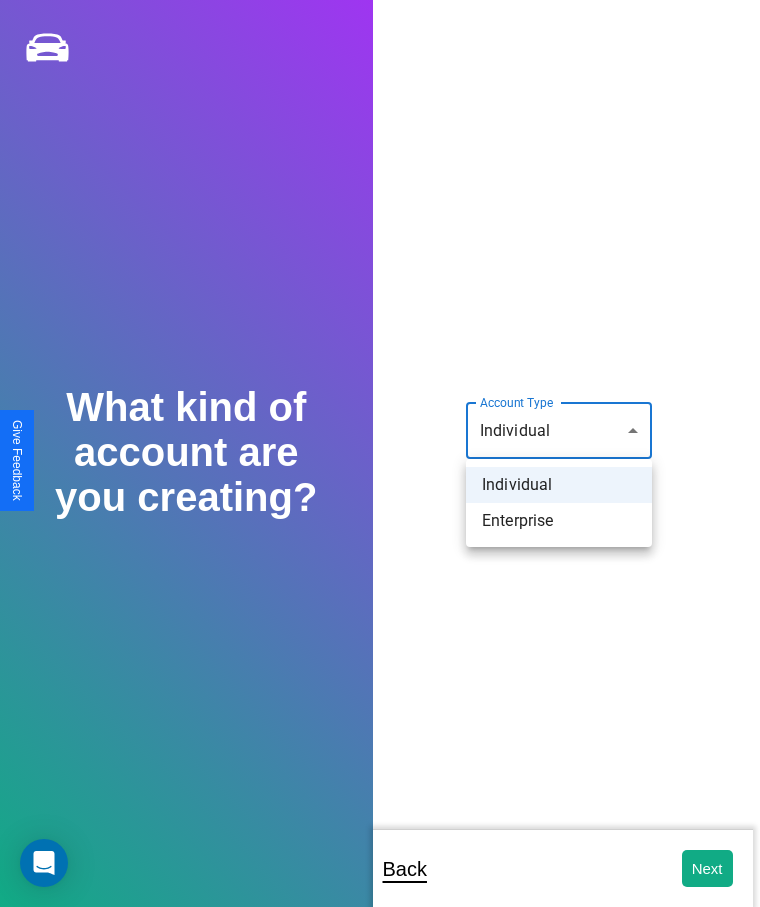 click on "Individual" at bounding box center (559, 485) 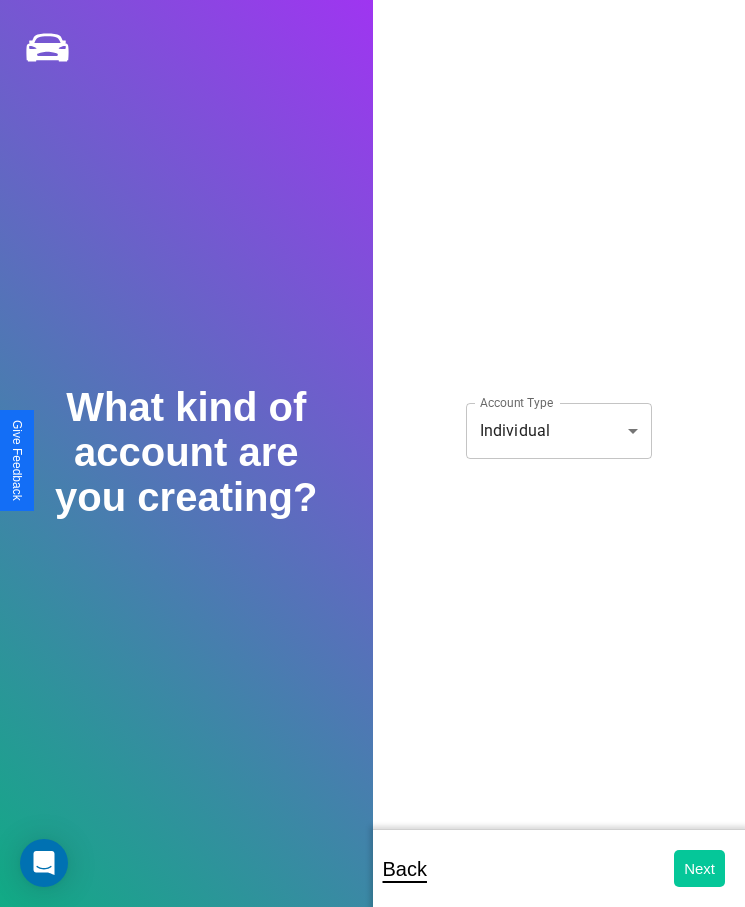 click on "Next" at bounding box center (699, 868) 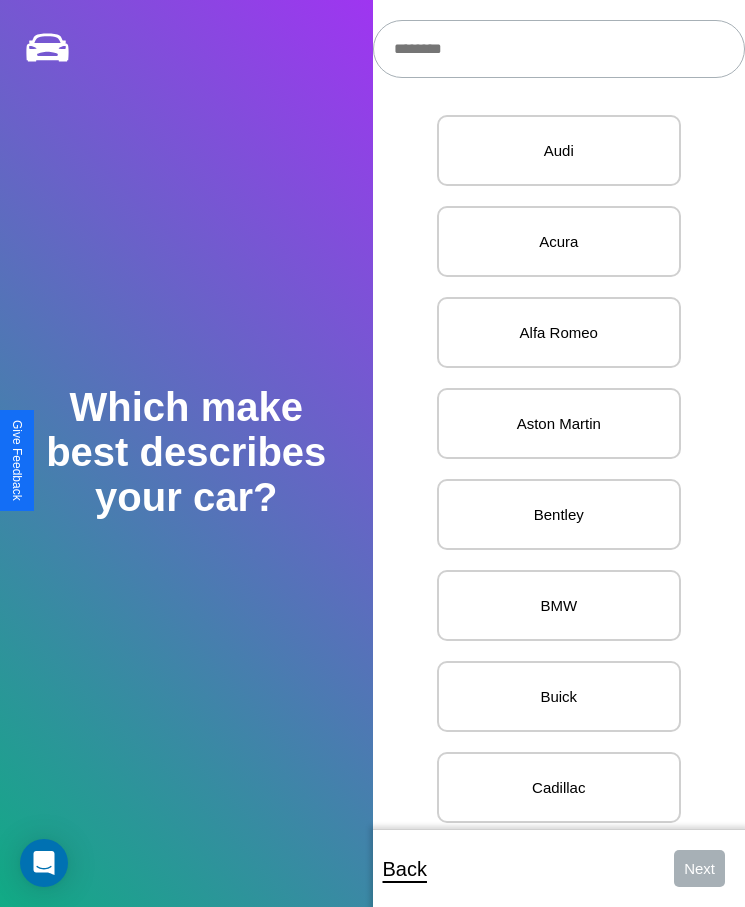 scroll, scrollTop: 27, scrollLeft: 0, axis: vertical 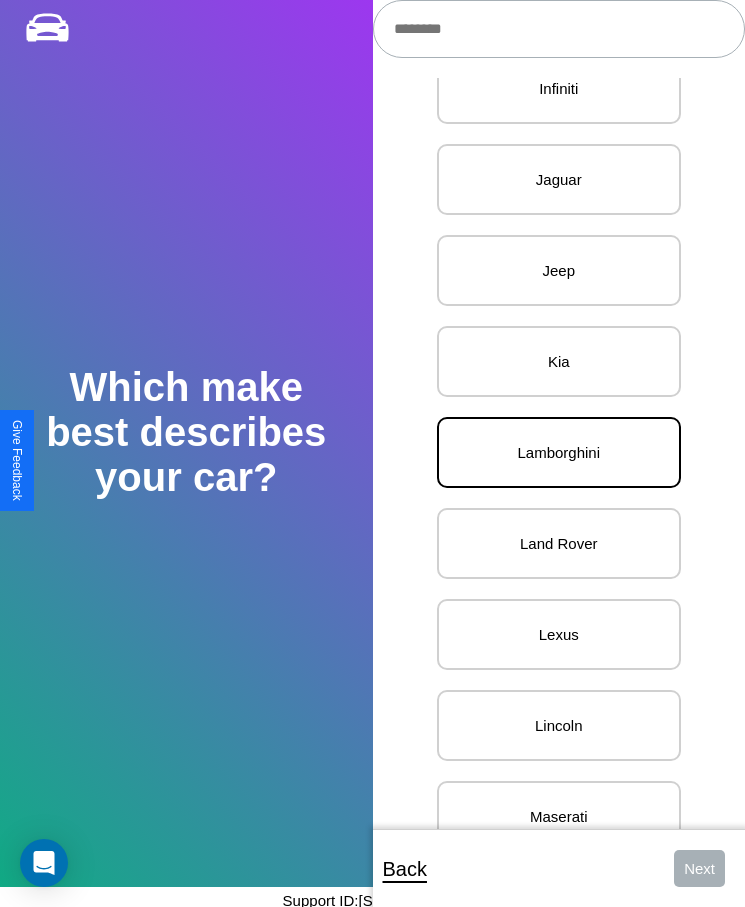 click on "Lamborghini" at bounding box center (559, 452) 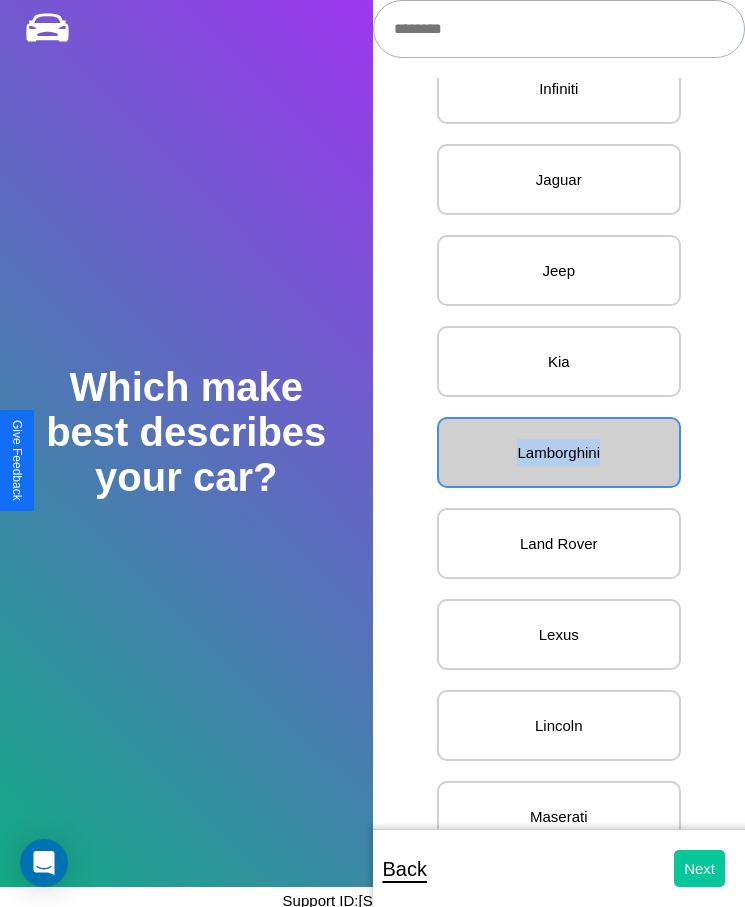 click on "Next" at bounding box center (699, 868) 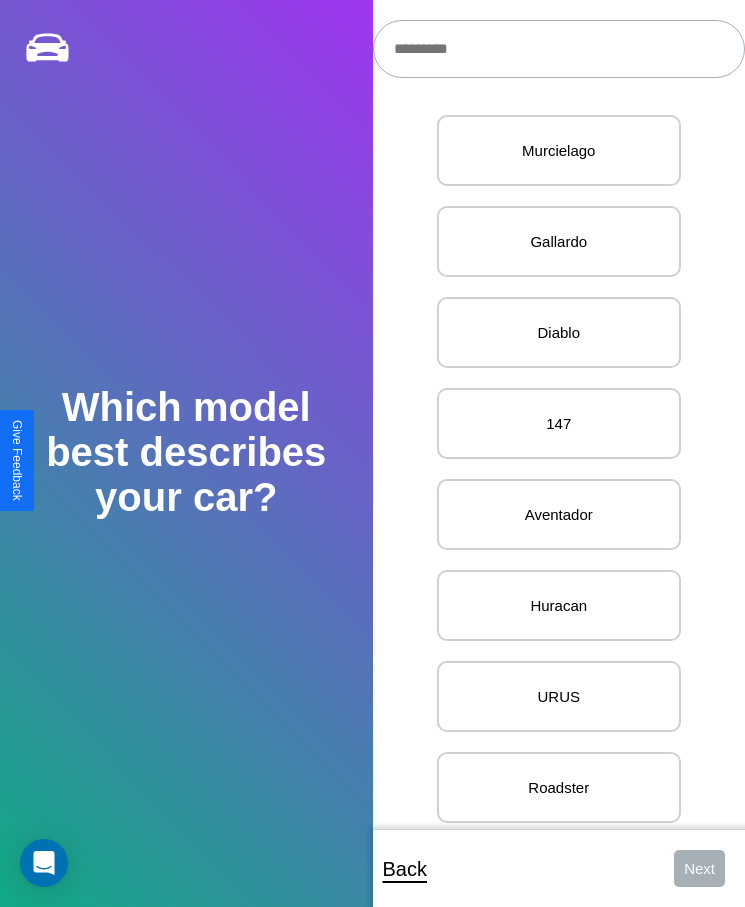 scroll, scrollTop: 27, scrollLeft: 0, axis: vertical 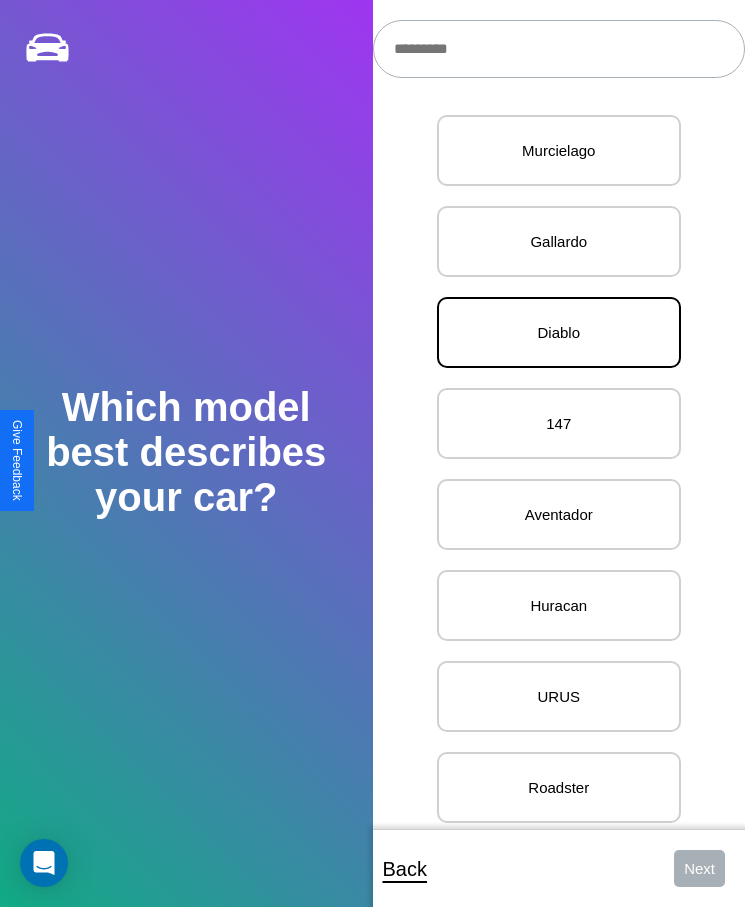 click on "Diablo" at bounding box center [559, 332] 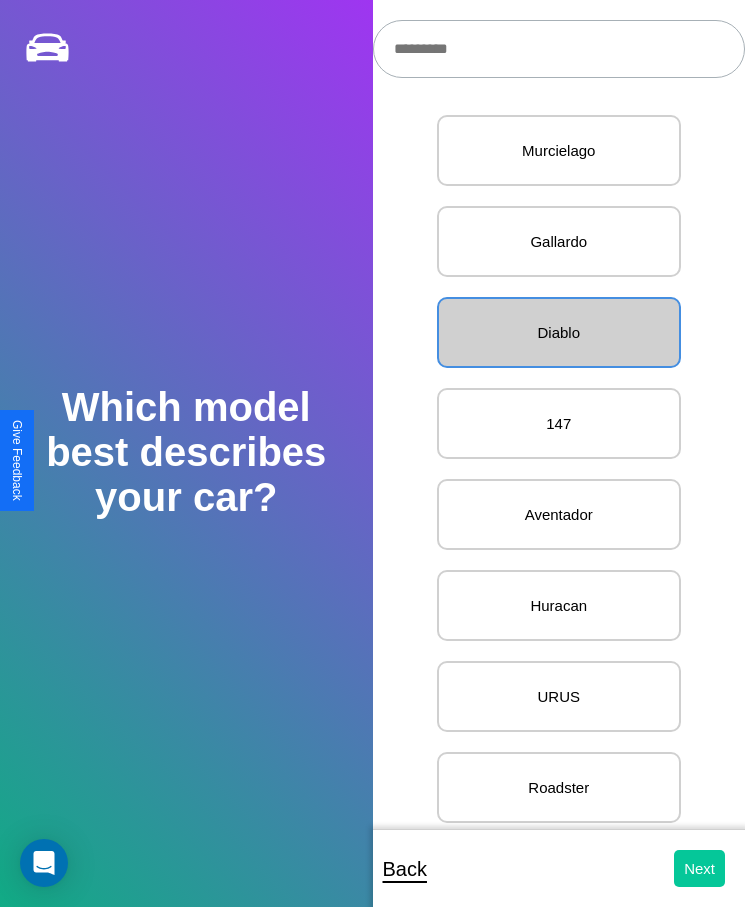 click on "Next" at bounding box center (699, 868) 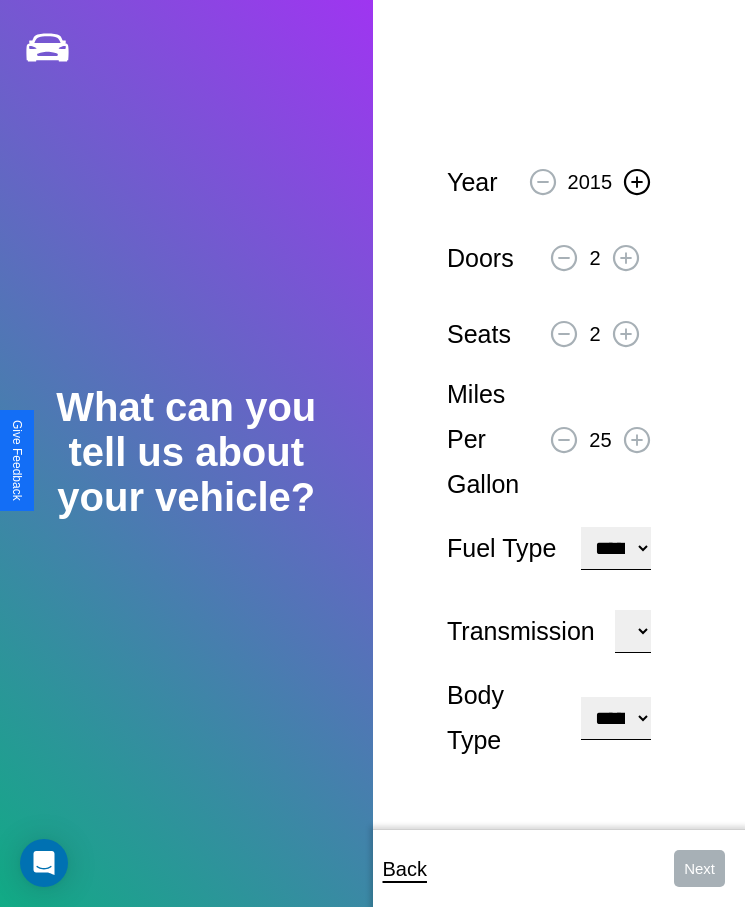 click 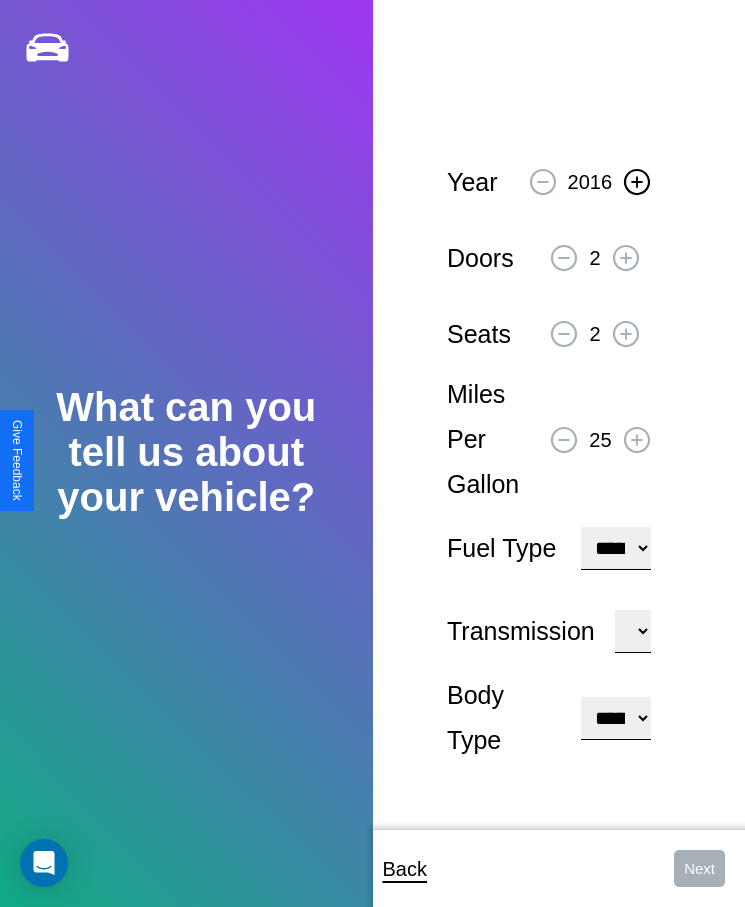 click 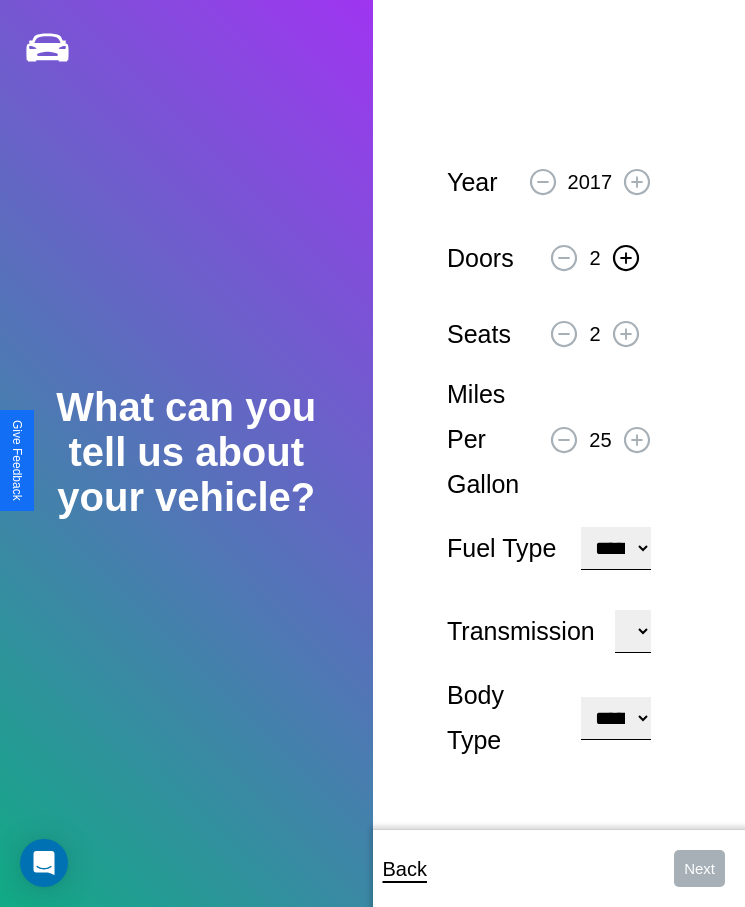 click 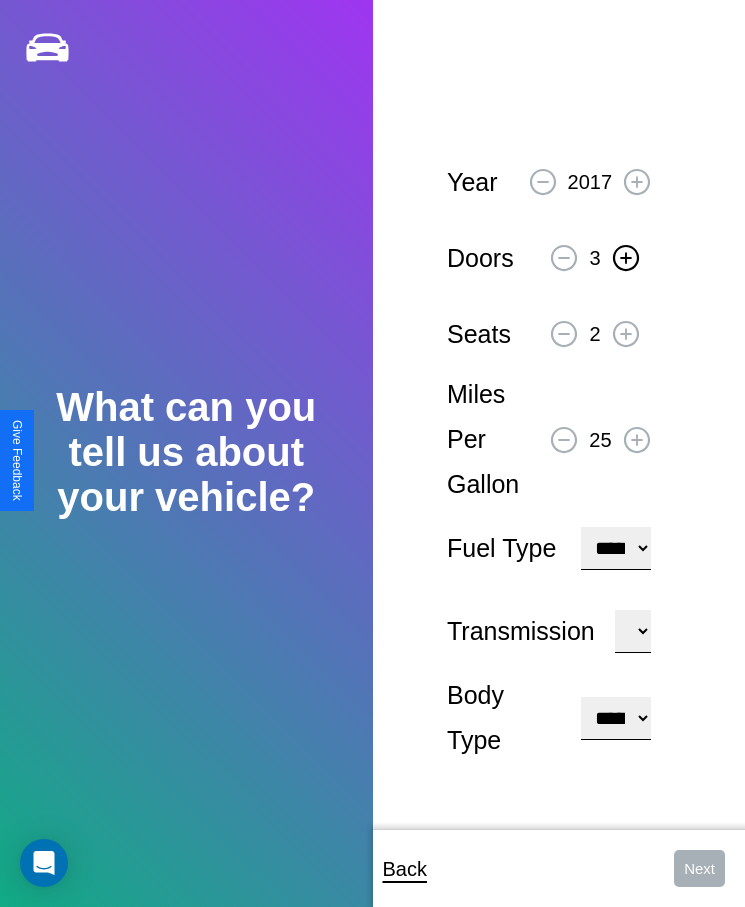 click 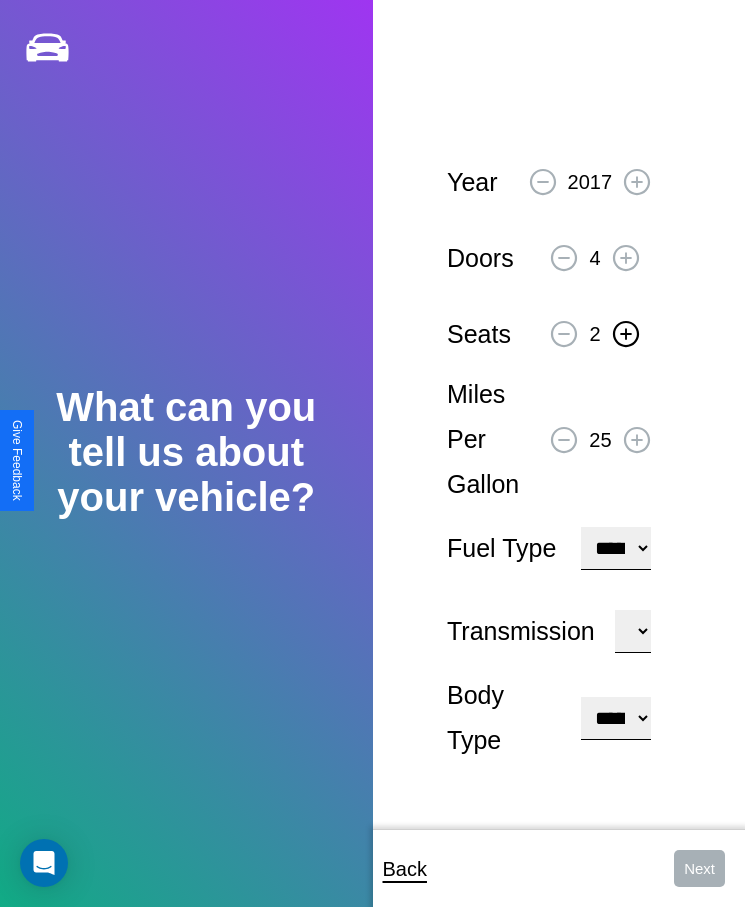 click 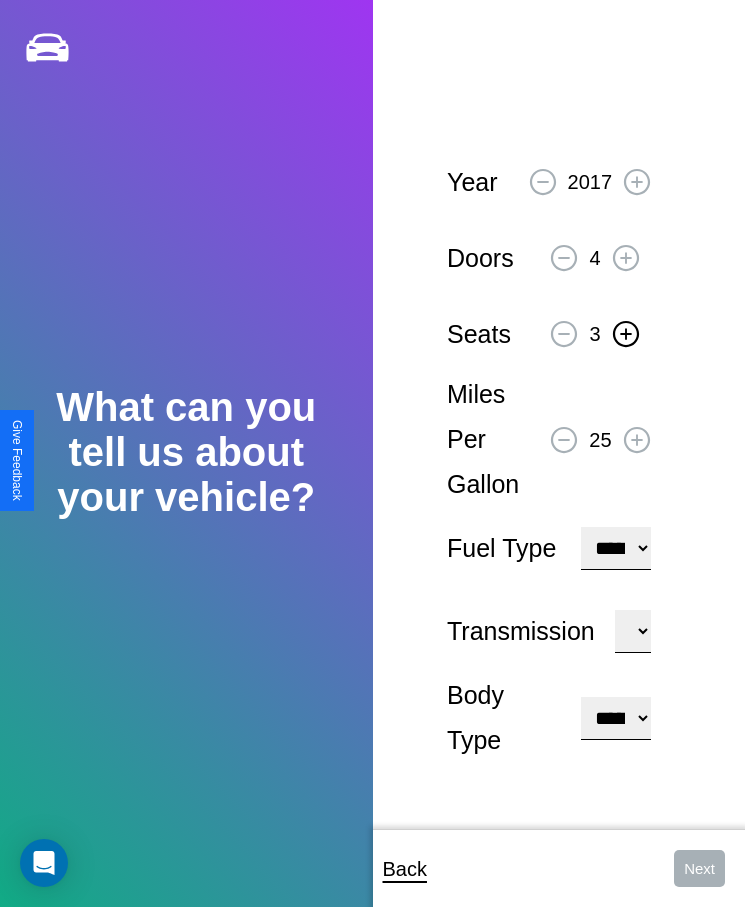 click 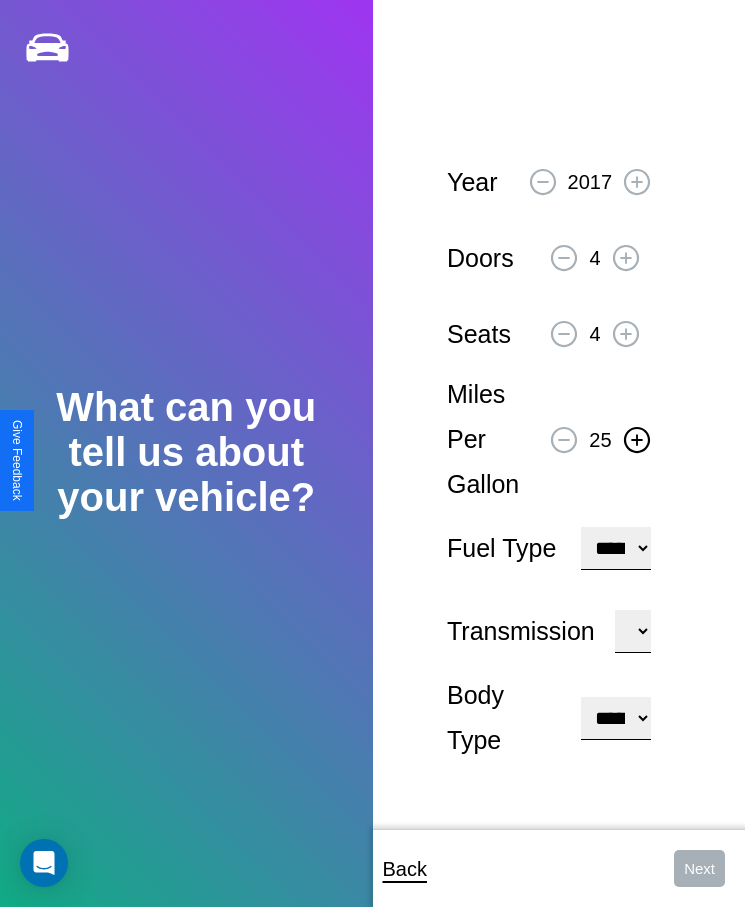 click 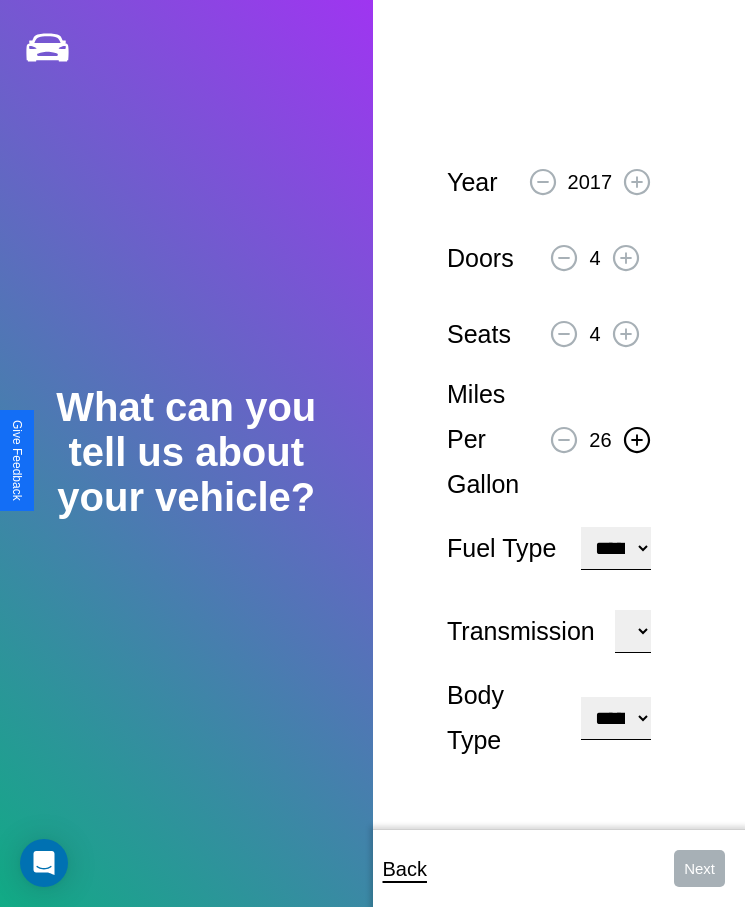 click on "**********" at bounding box center [615, 548] 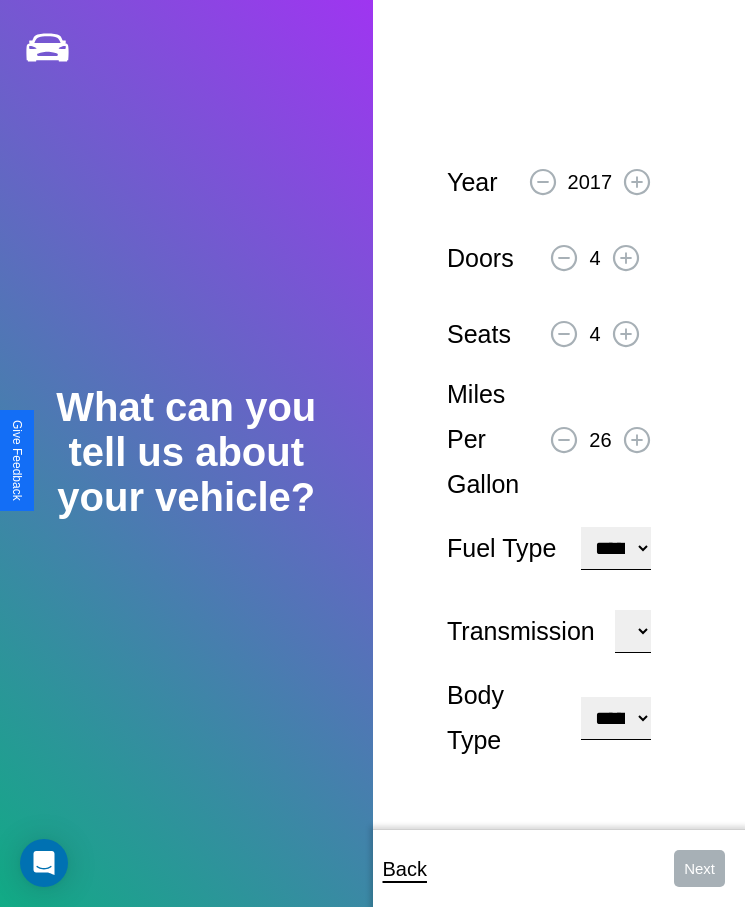 select on "**********" 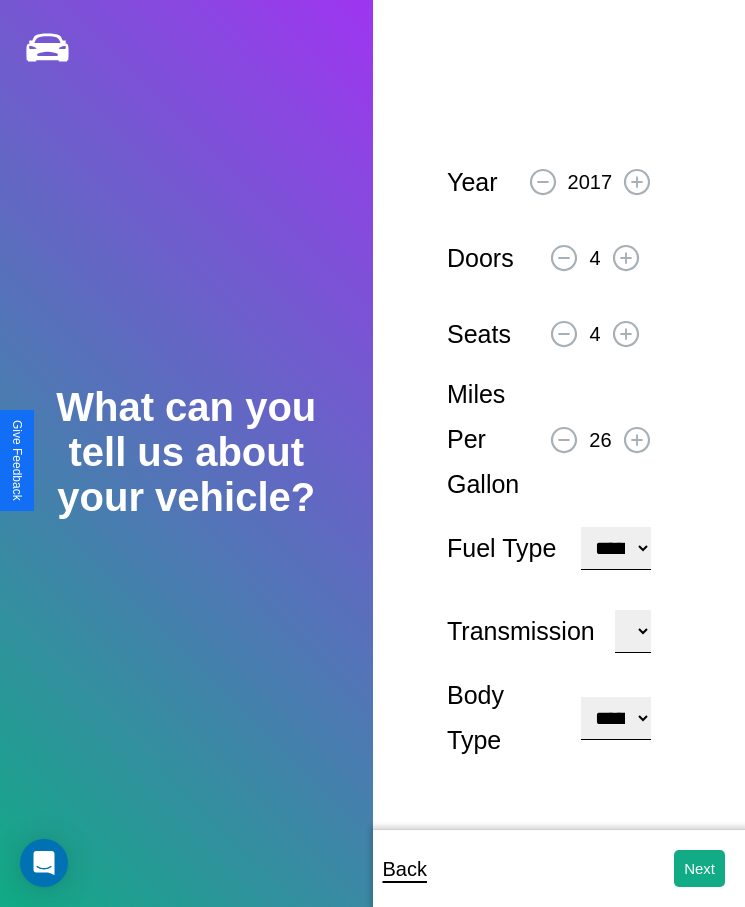 click on "**********" at bounding box center (615, 718) 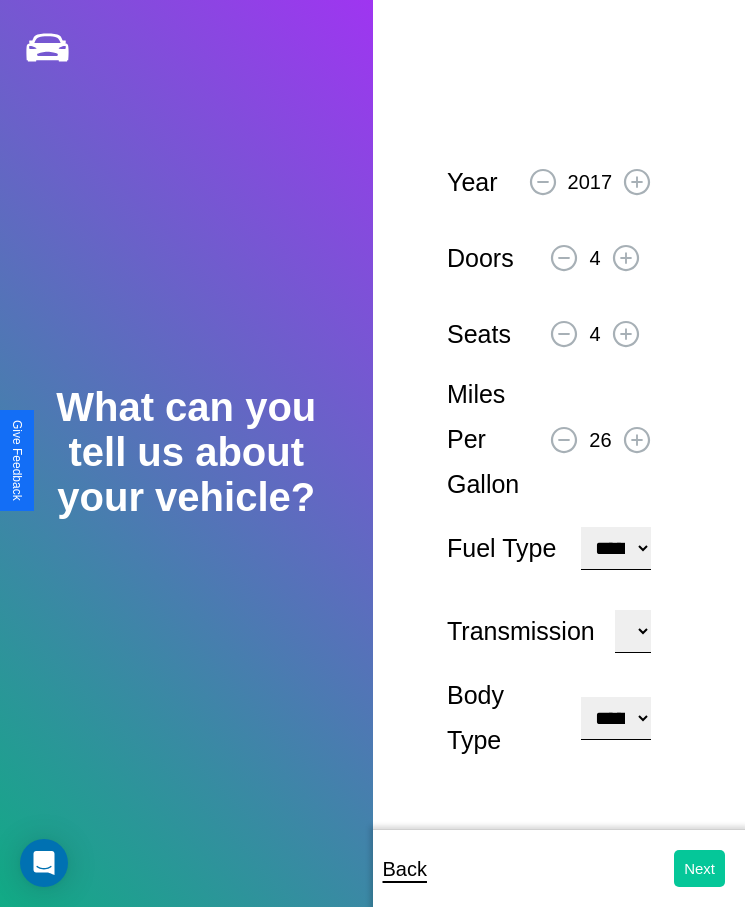 click on "Next" at bounding box center (699, 868) 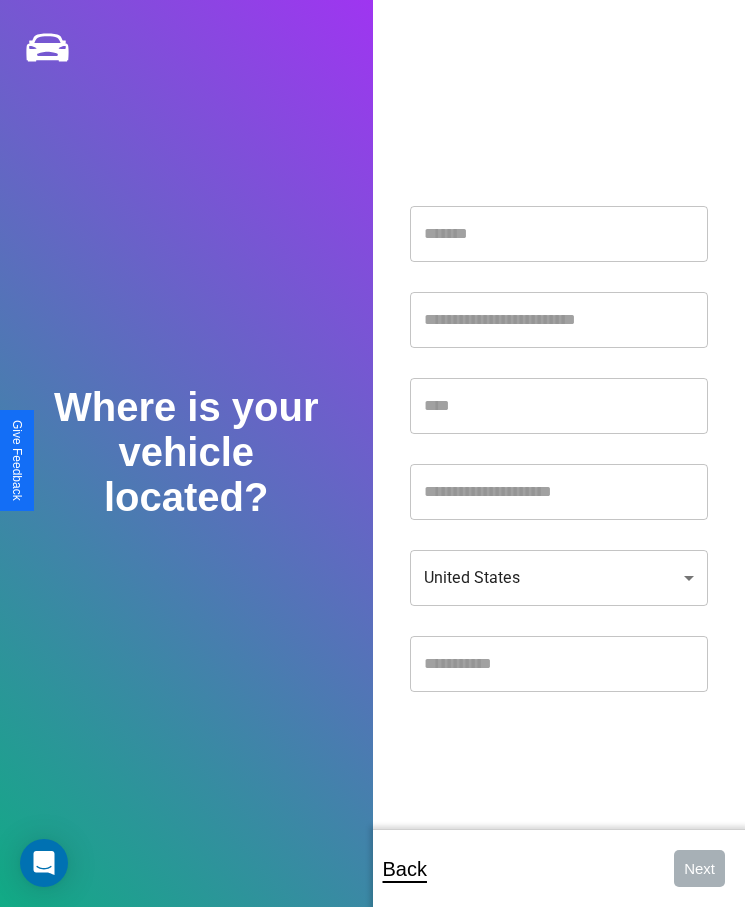 click at bounding box center (559, 234) 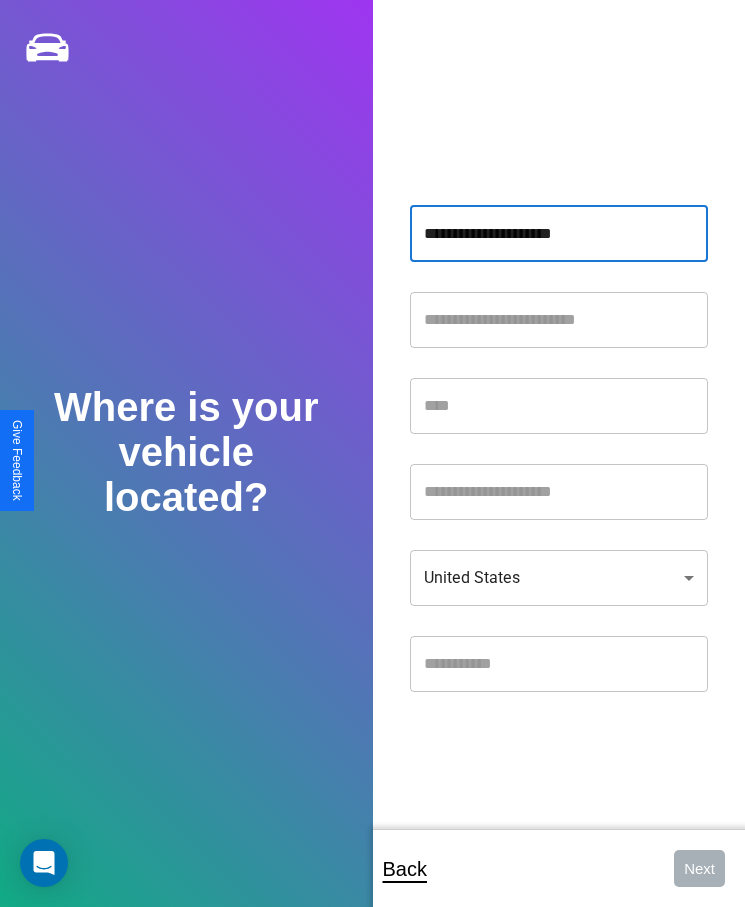 type on "**********" 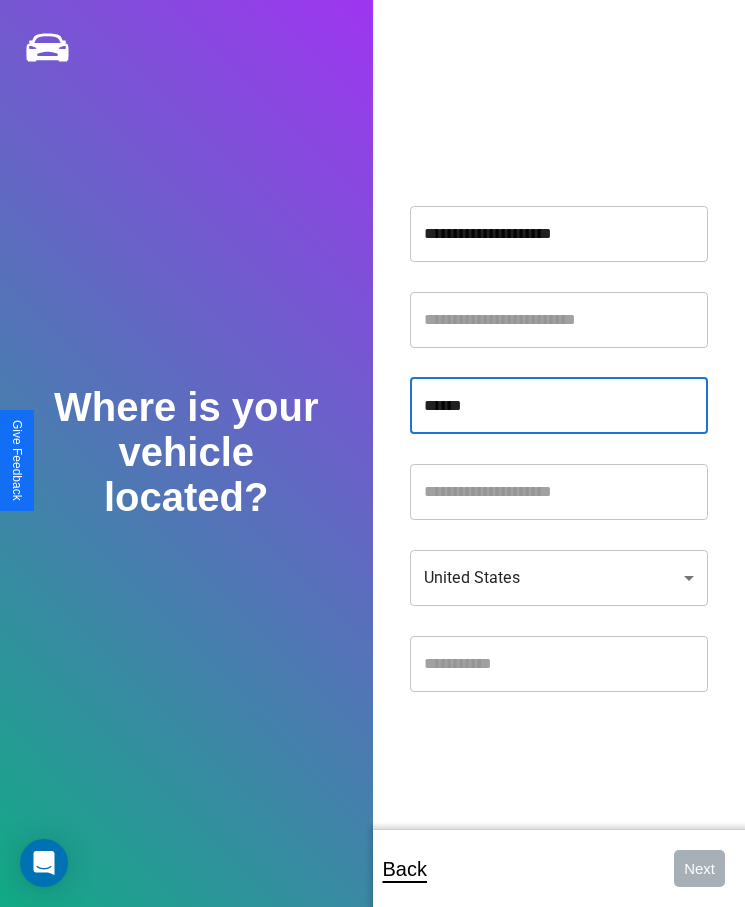 type on "******" 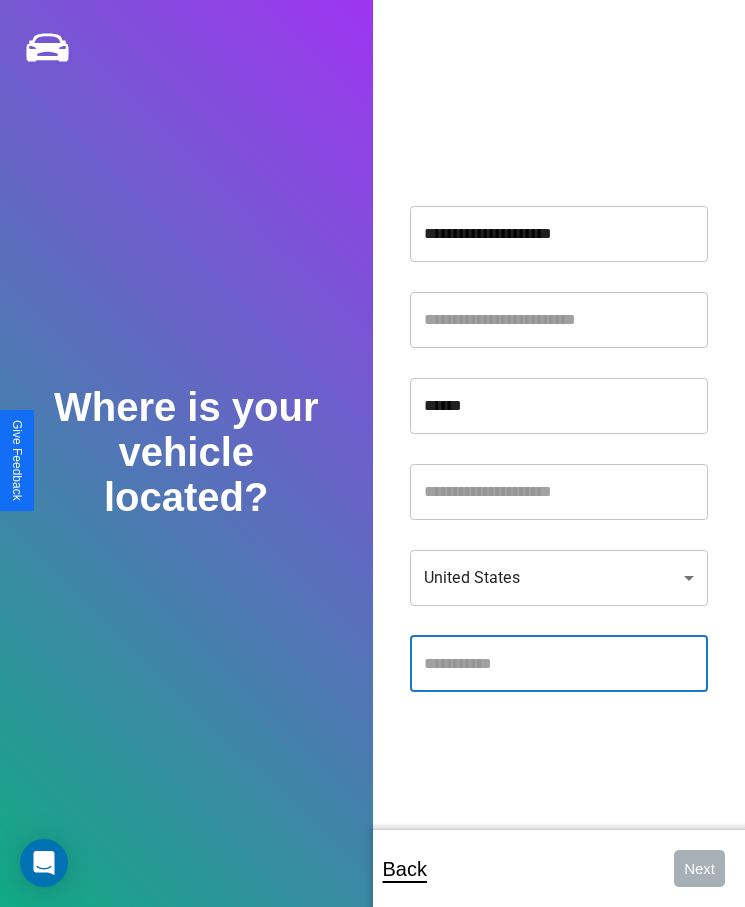 click at bounding box center (559, 664) 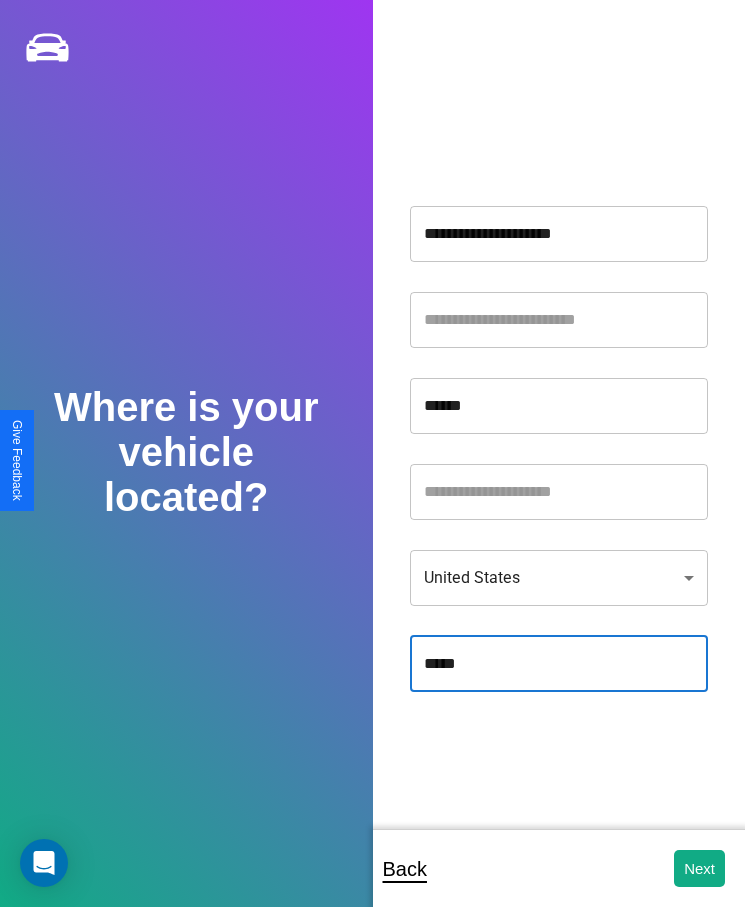 type on "*****" 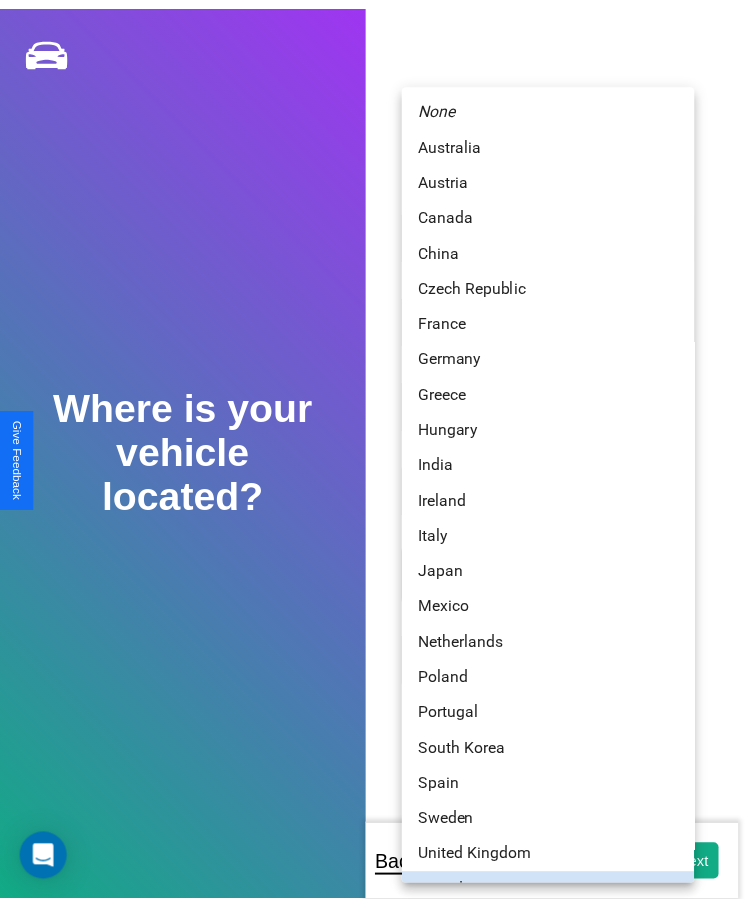 scroll, scrollTop: 25, scrollLeft: 0, axis: vertical 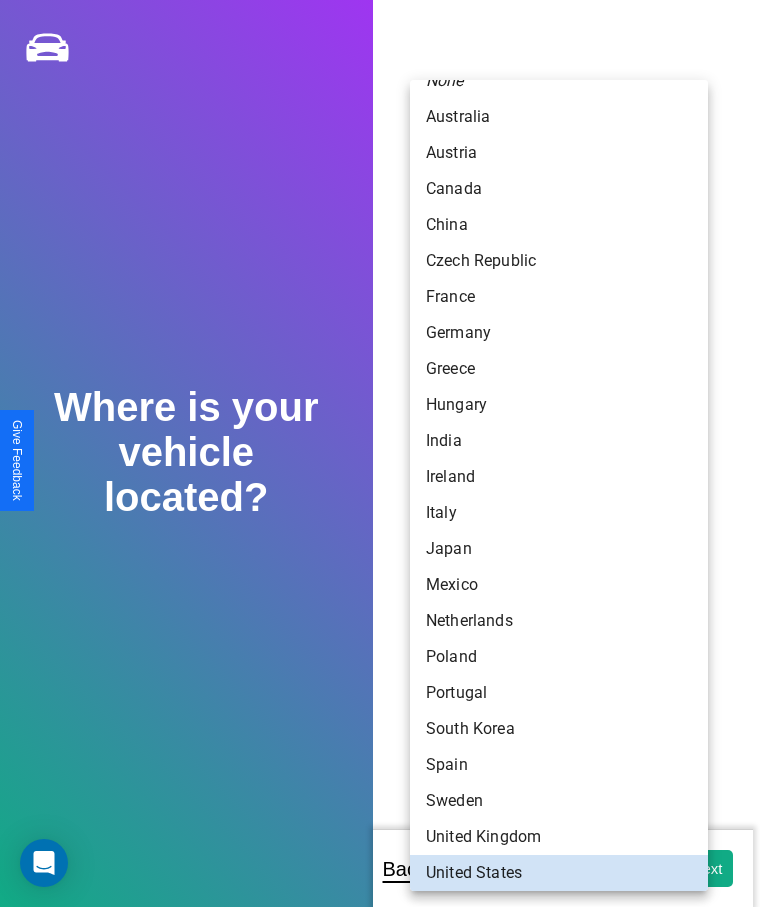 click on "Portugal" at bounding box center (559, 693) 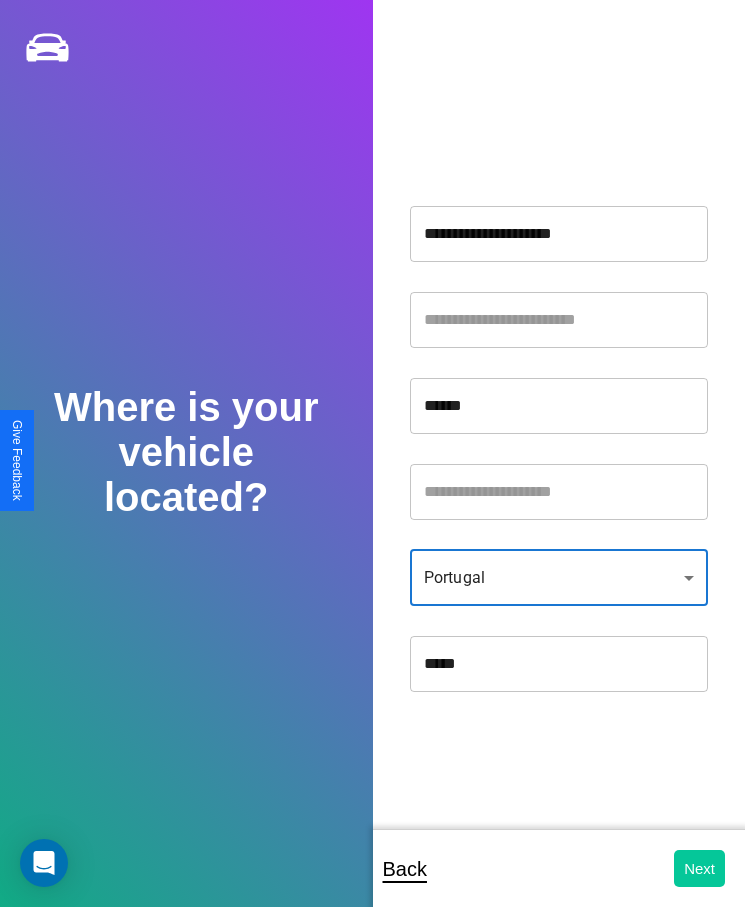 click on "Next" at bounding box center (699, 868) 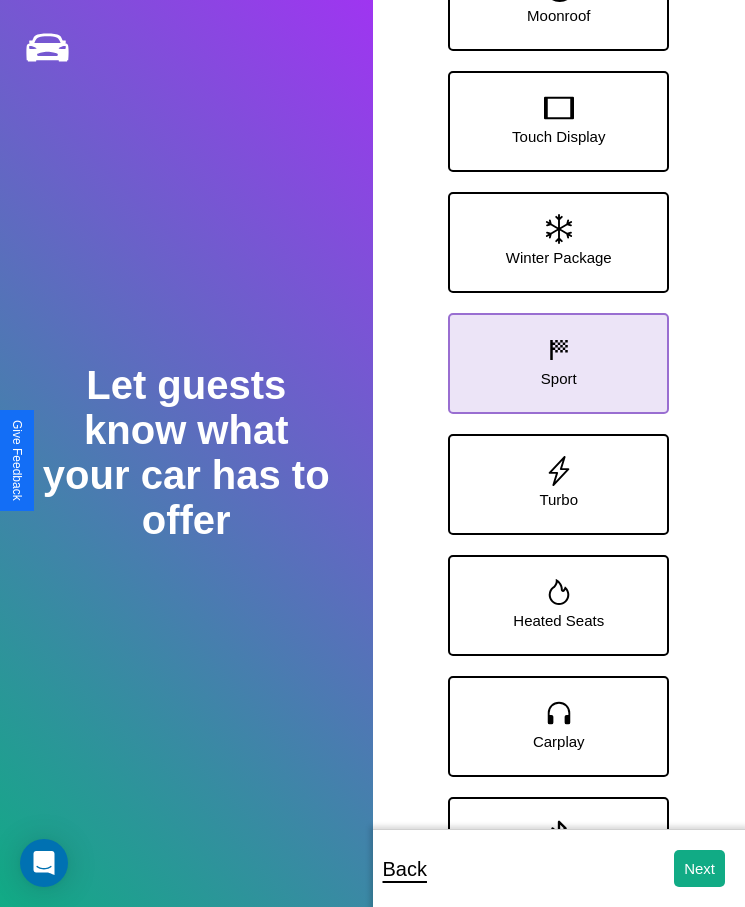 click 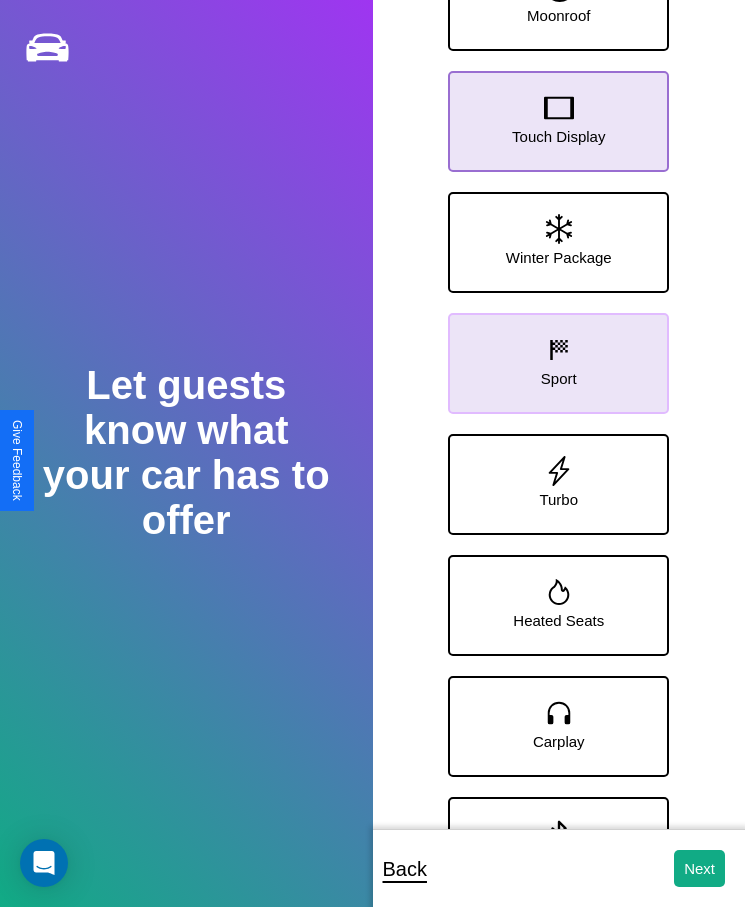 click 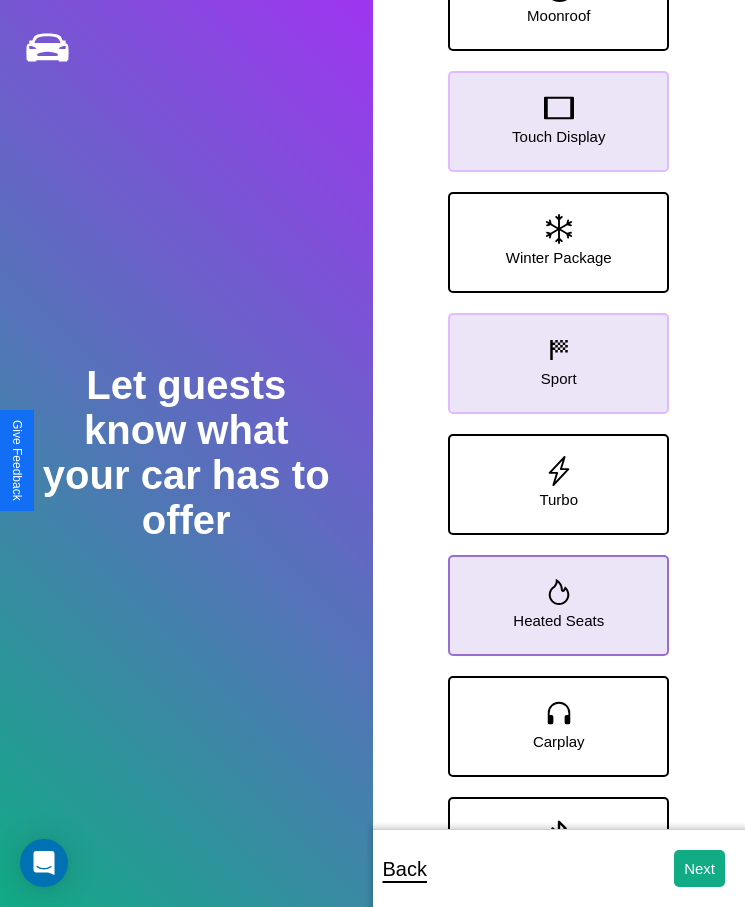 click 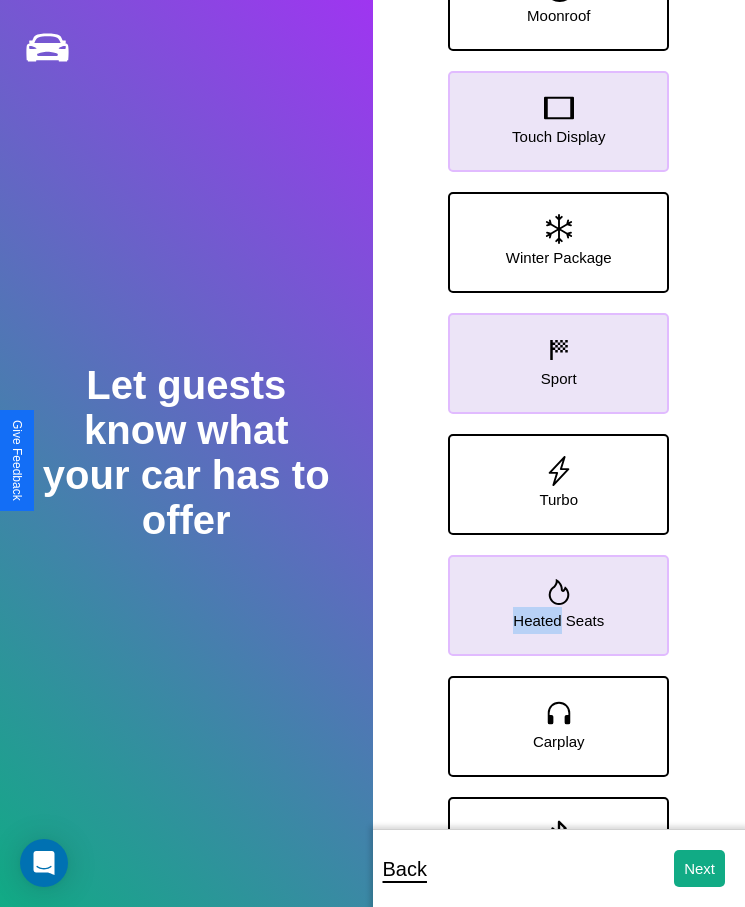 scroll, scrollTop: 159, scrollLeft: 0, axis: vertical 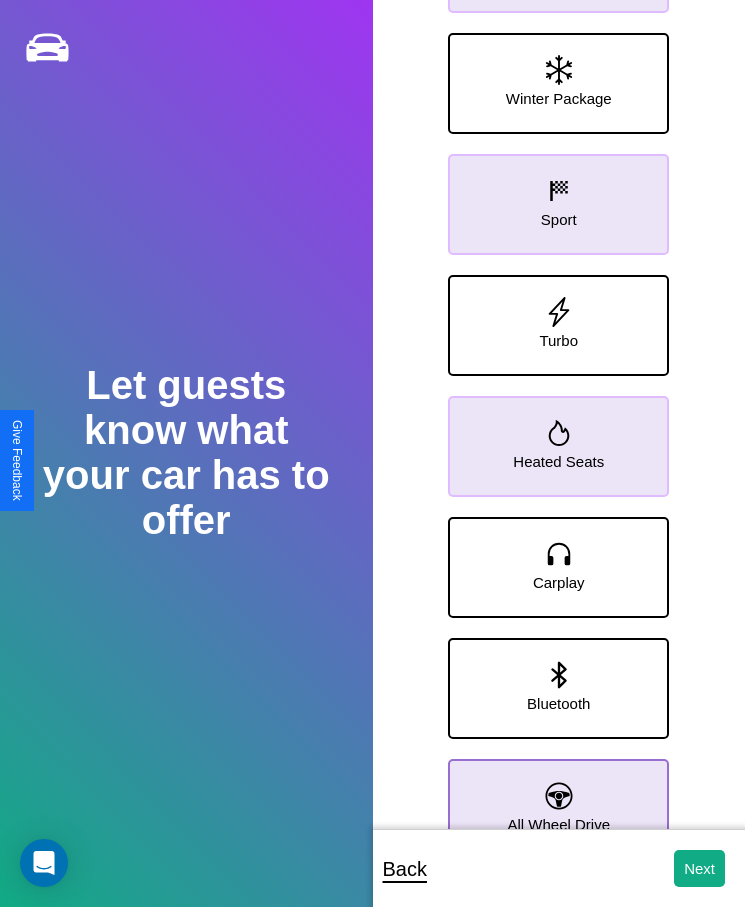 click 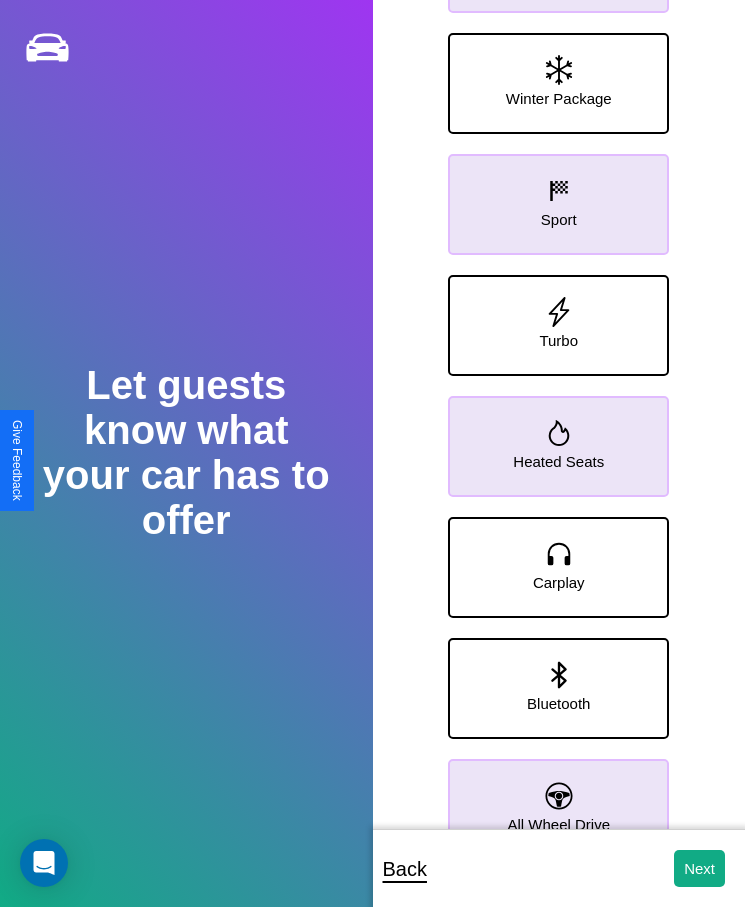 click 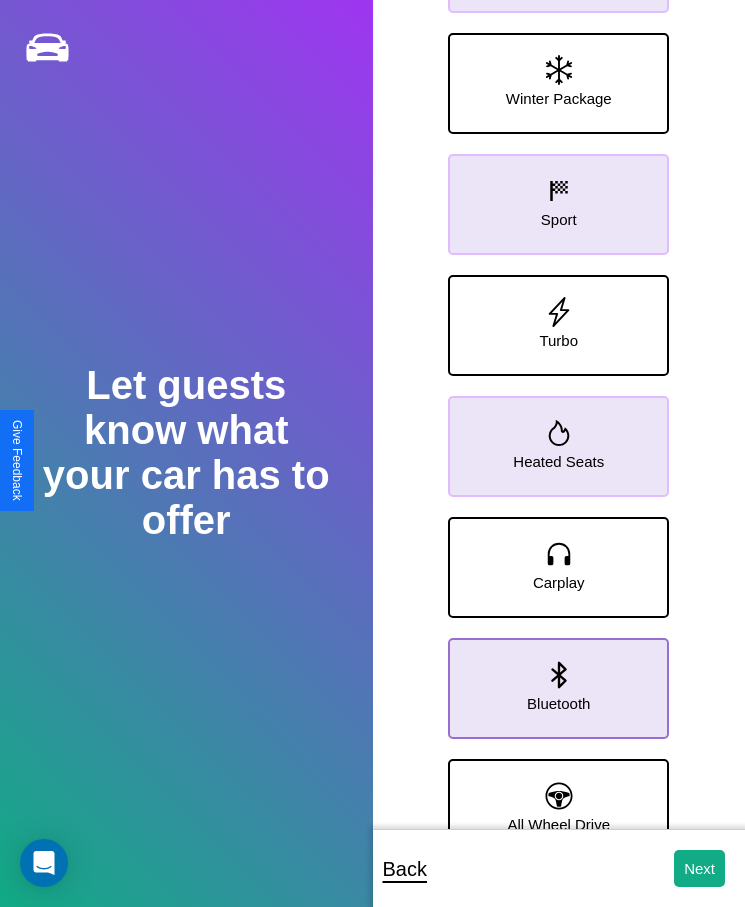 click 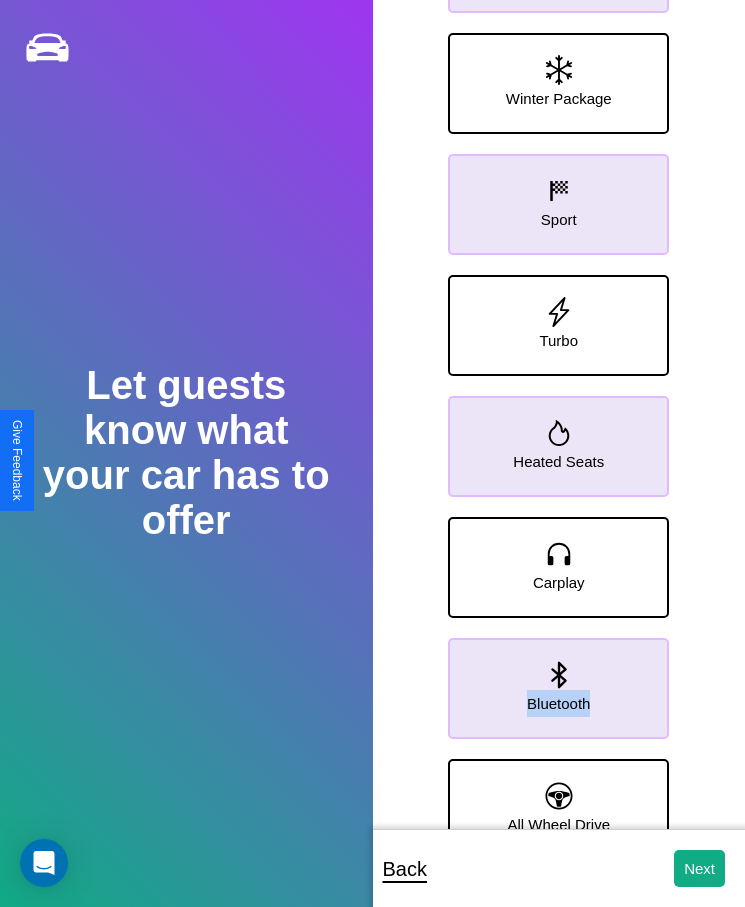 scroll, scrollTop: 280, scrollLeft: 0, axis: vertical 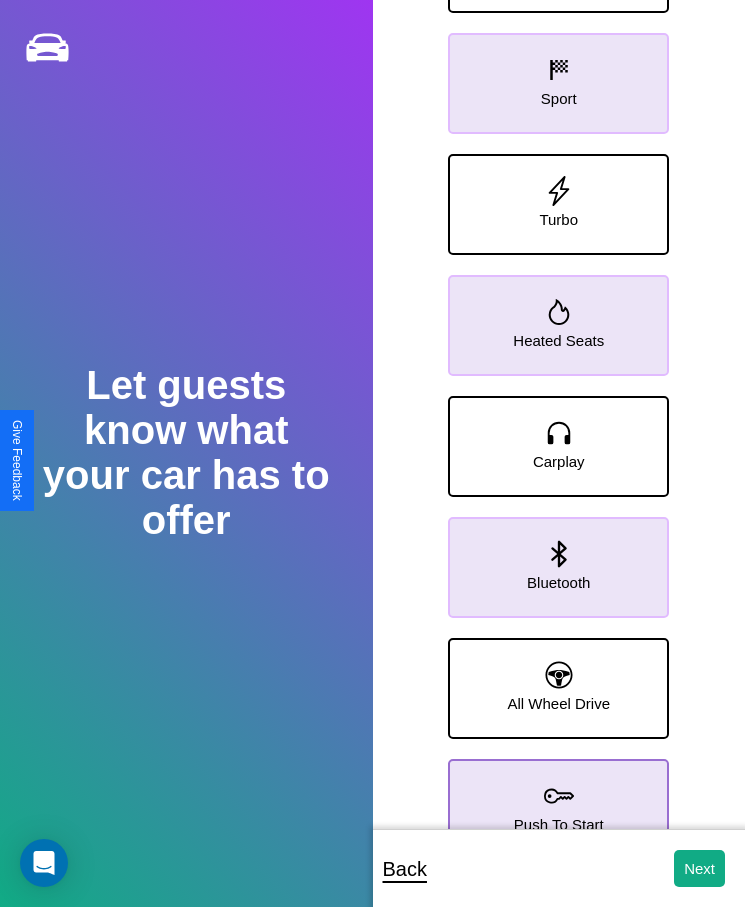 click 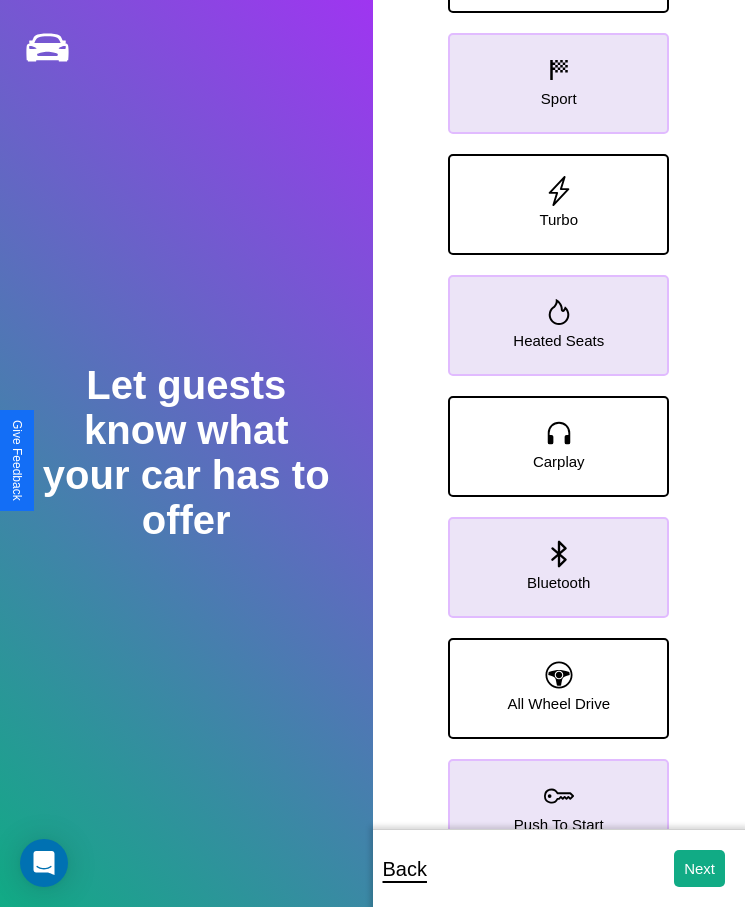 click 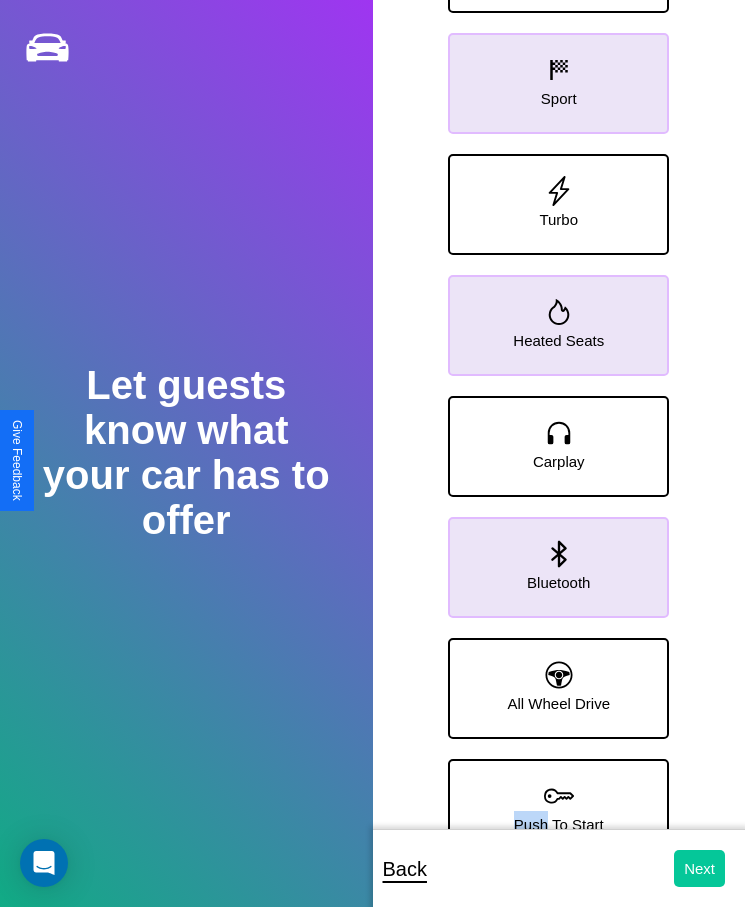 click on "Next" at bounding box center (699, 868) 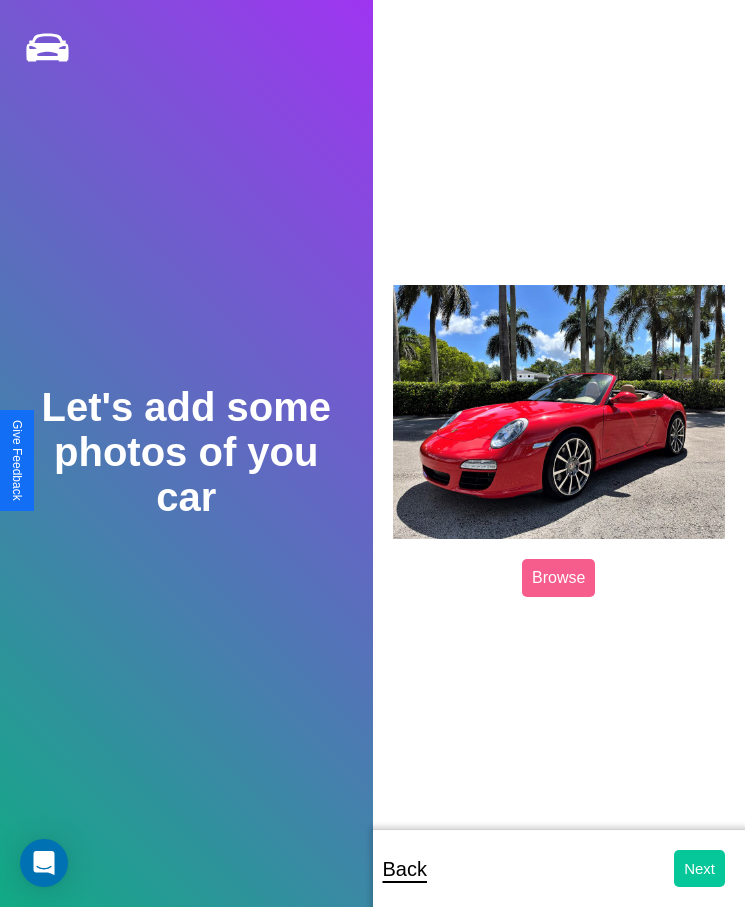 click on "Next" at bounding box center [699, 868] 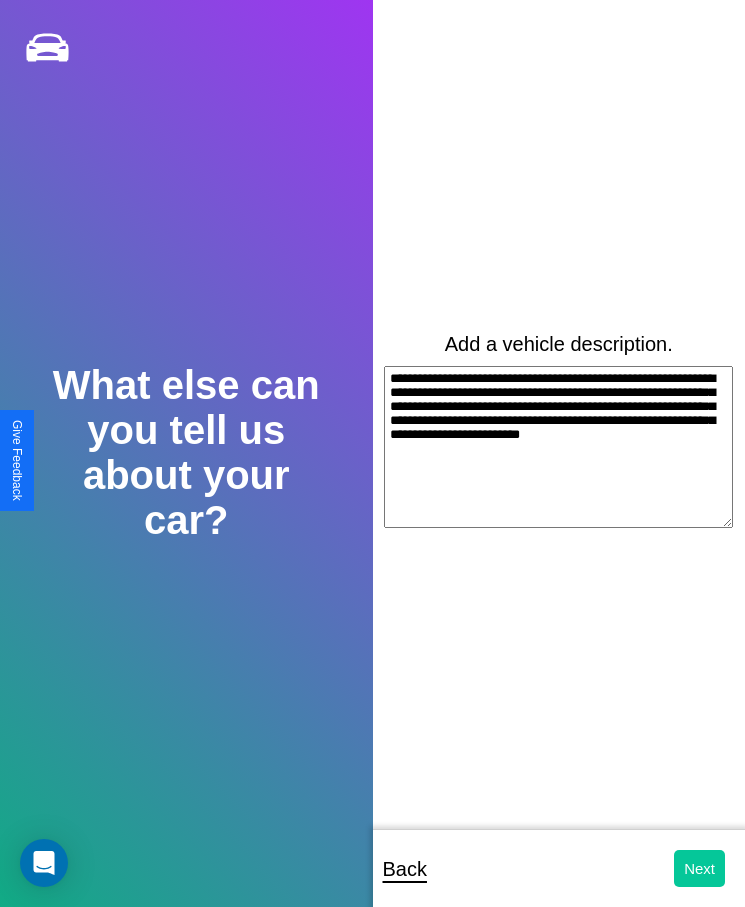 type on "**********" 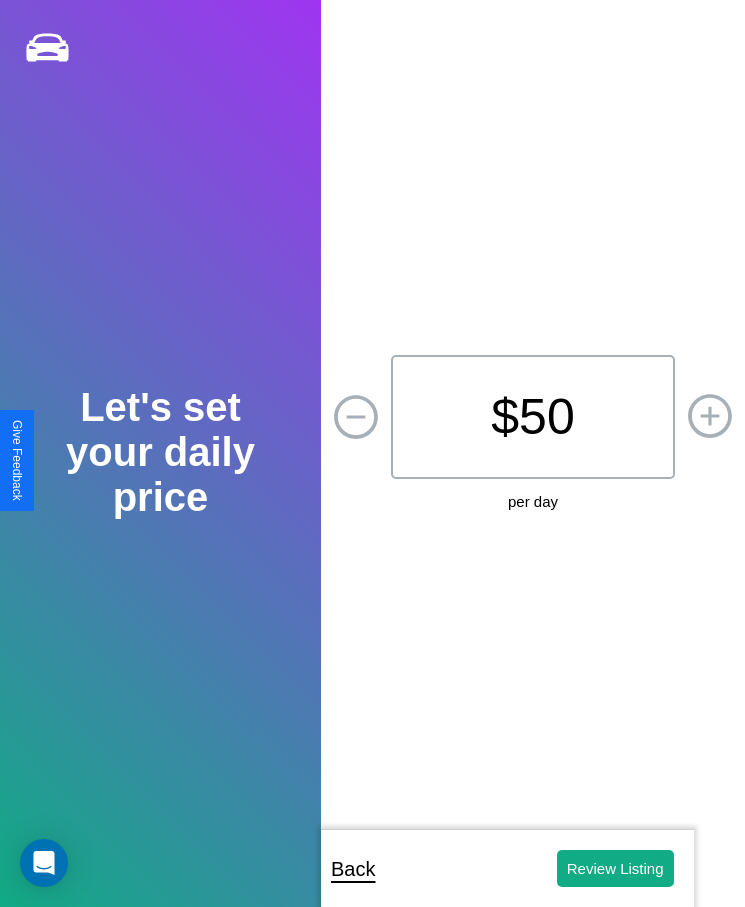 click on "$ 50" at bounding box center (533, 417) 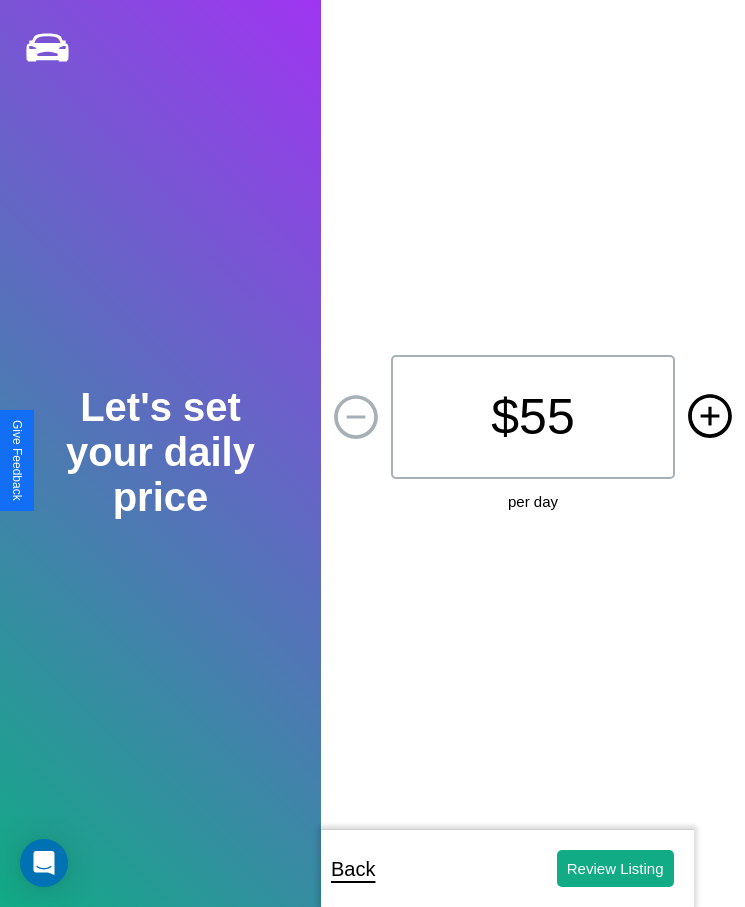 click 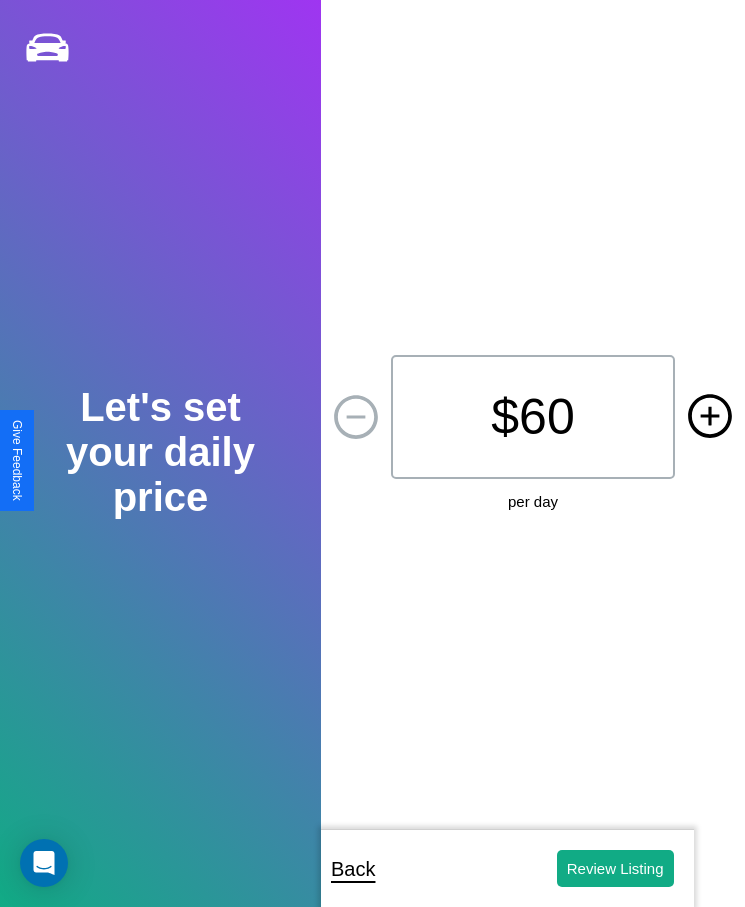 click 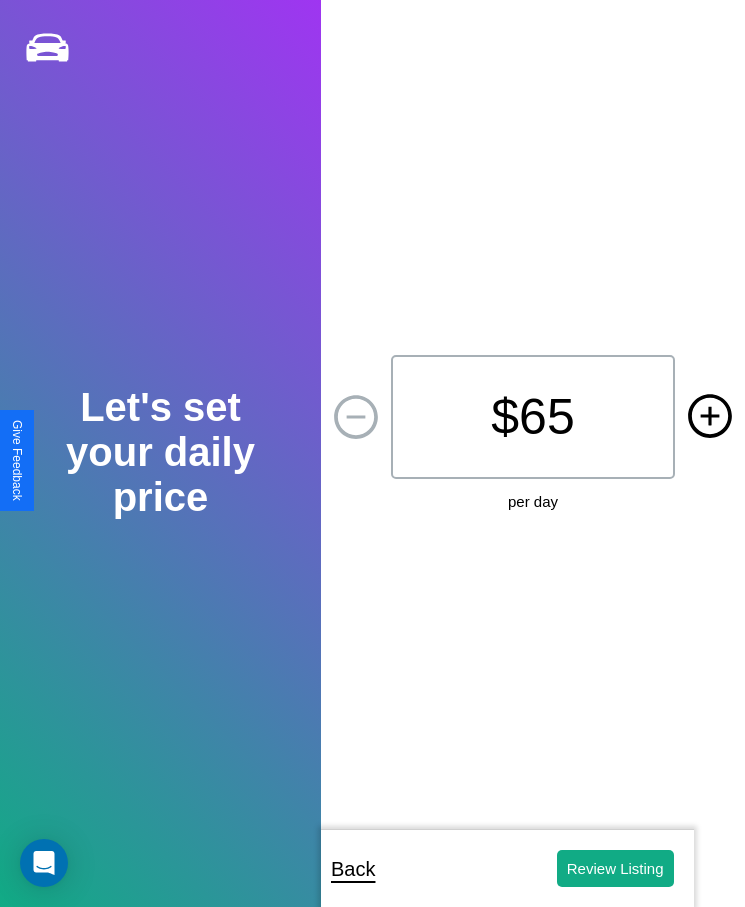 click 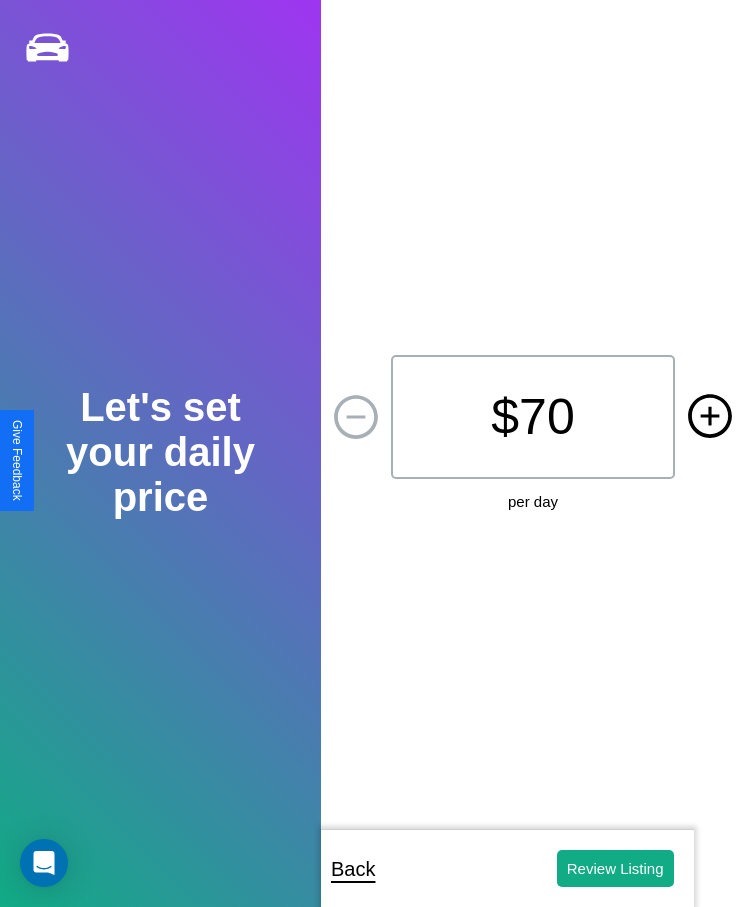 click 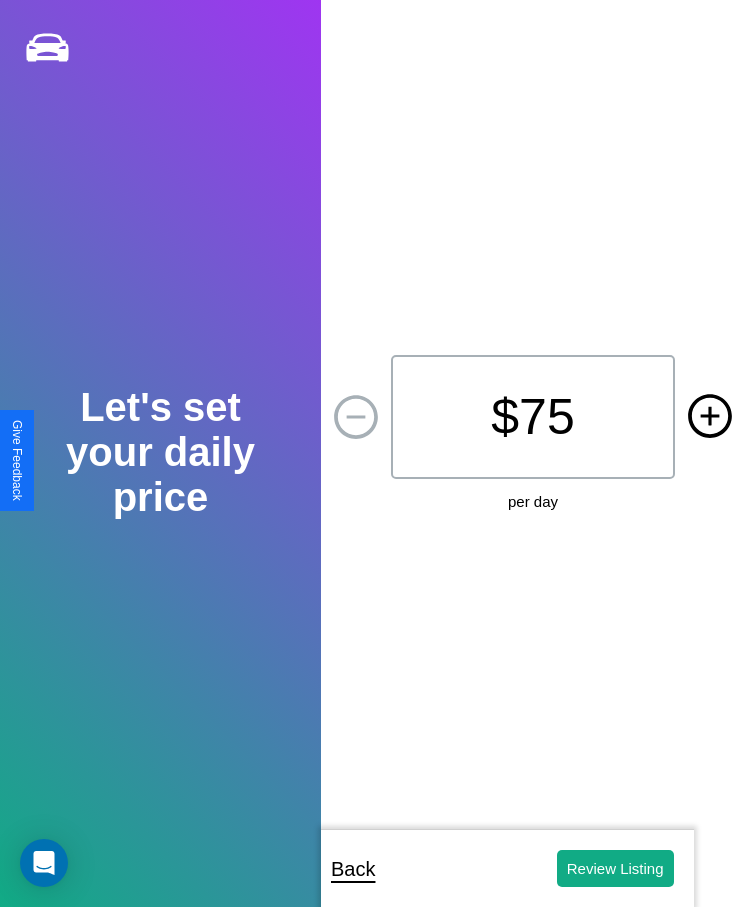 click 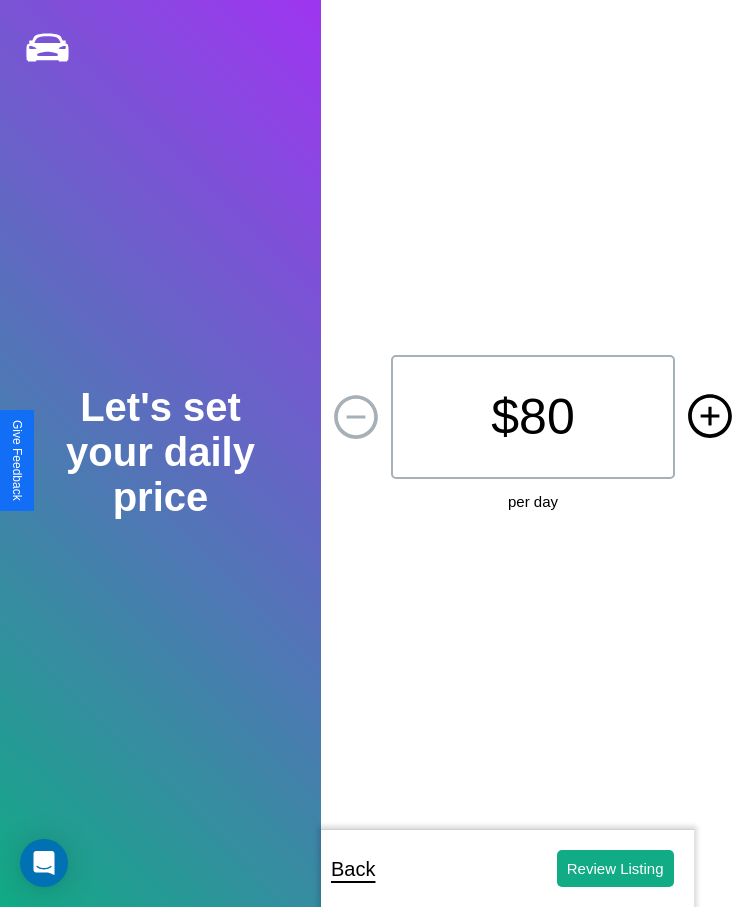 click 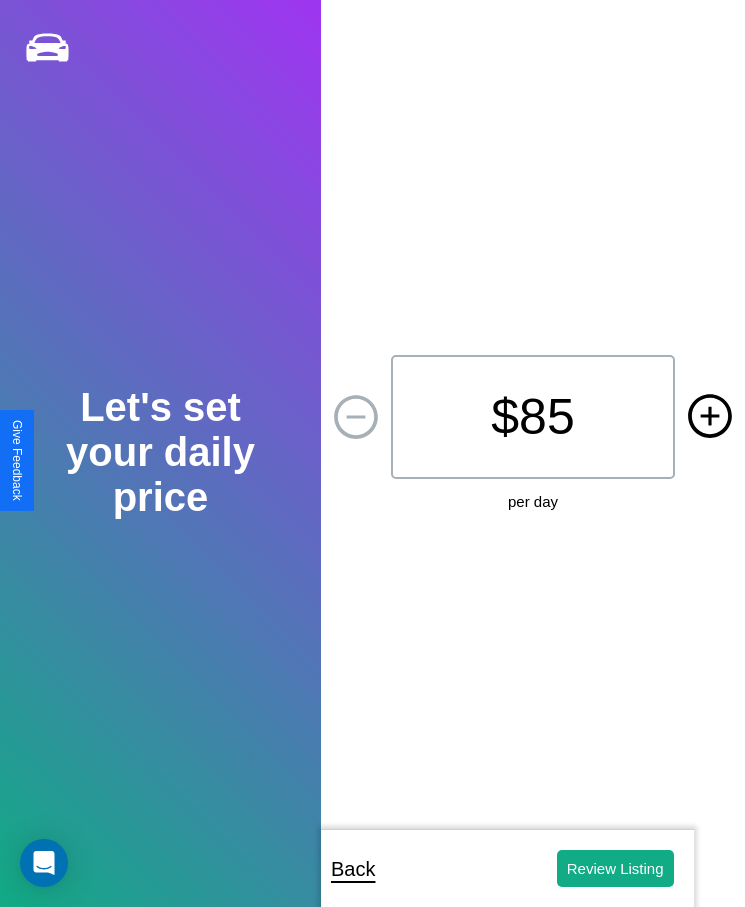 click 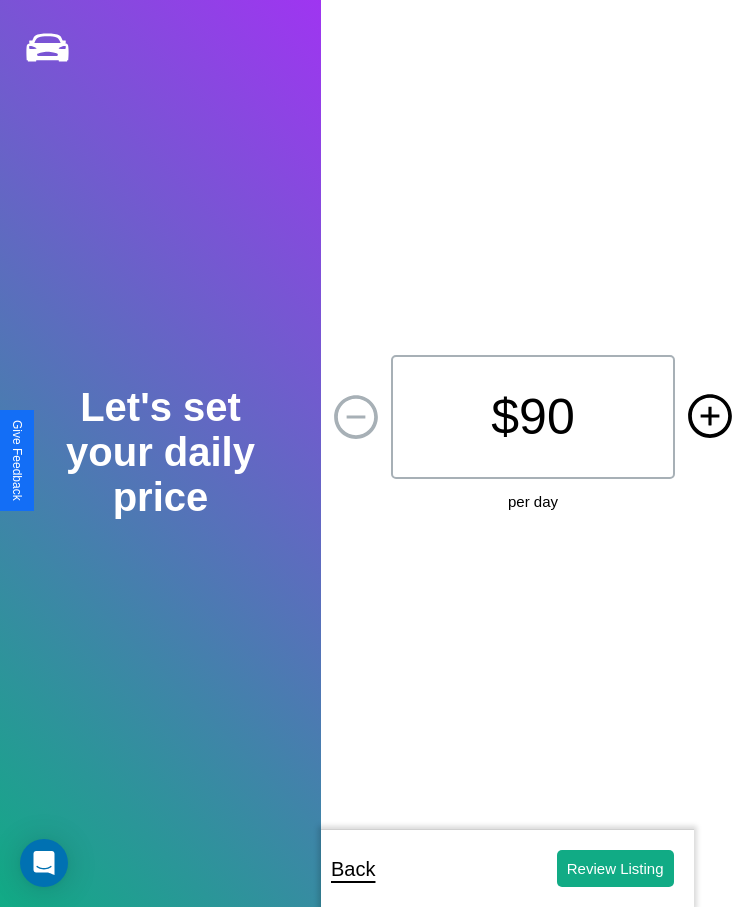 click 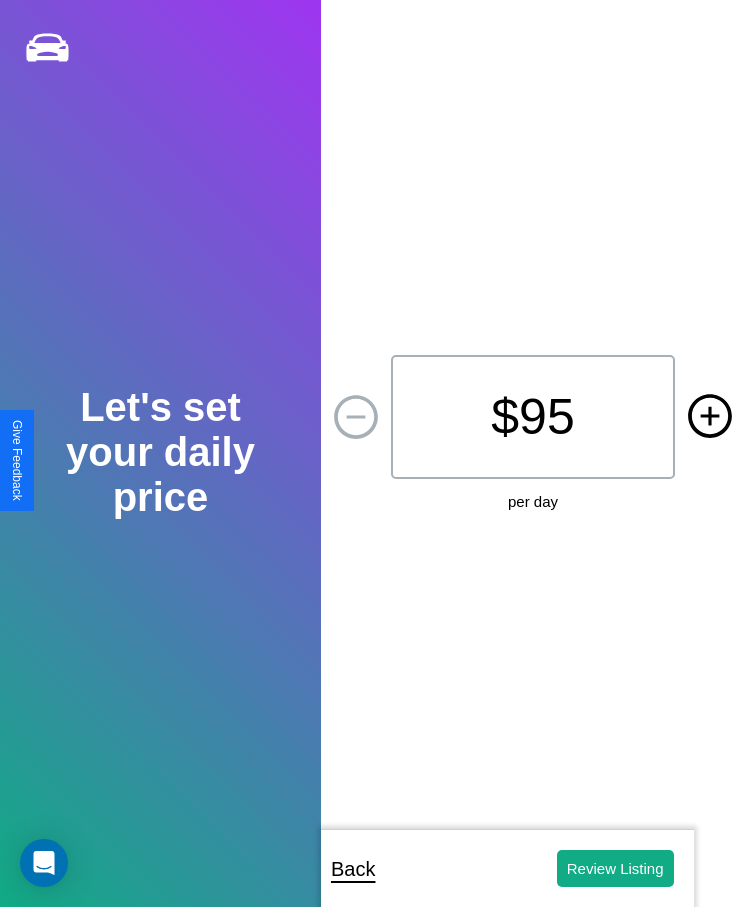click 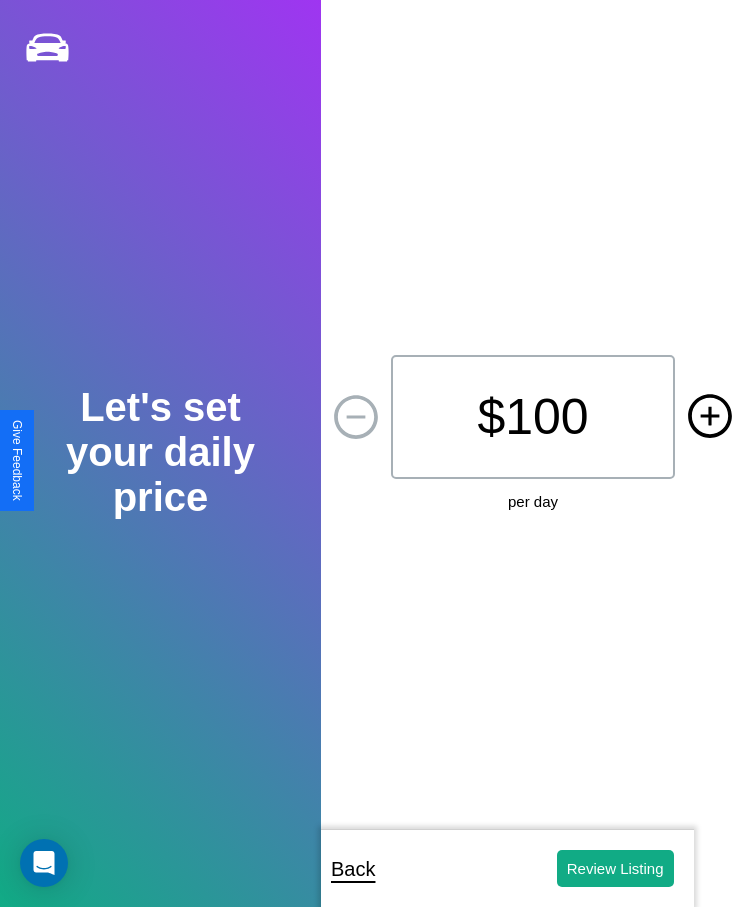 click 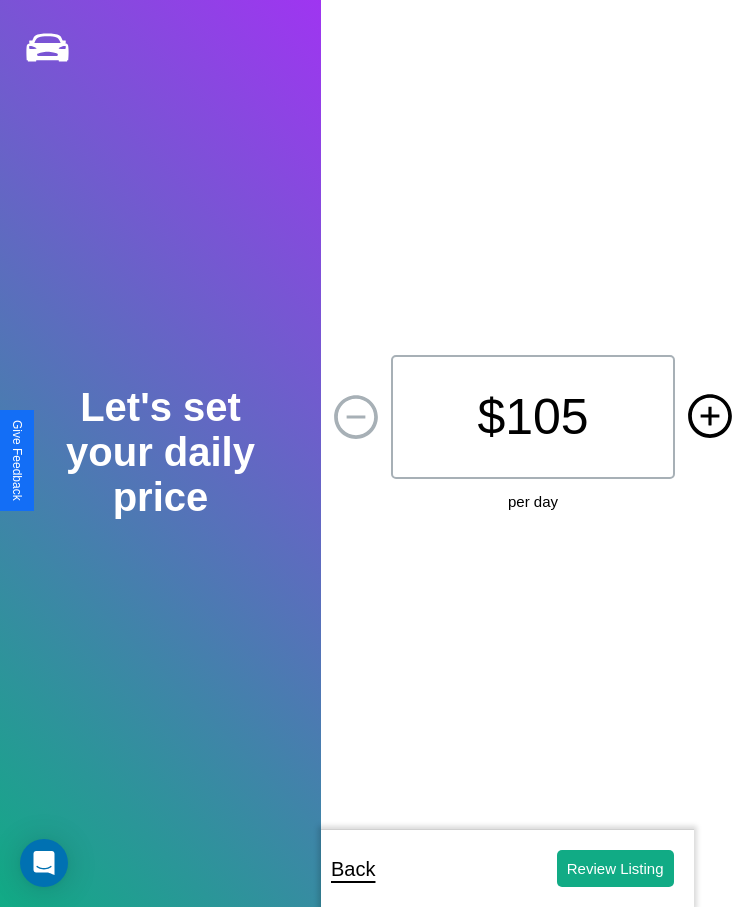 click 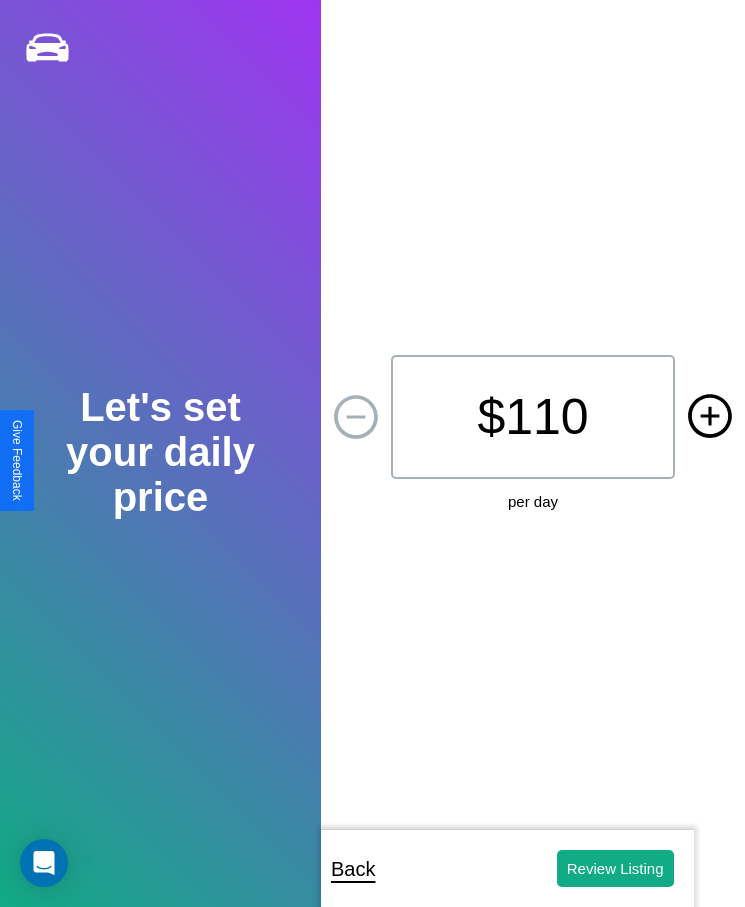 click 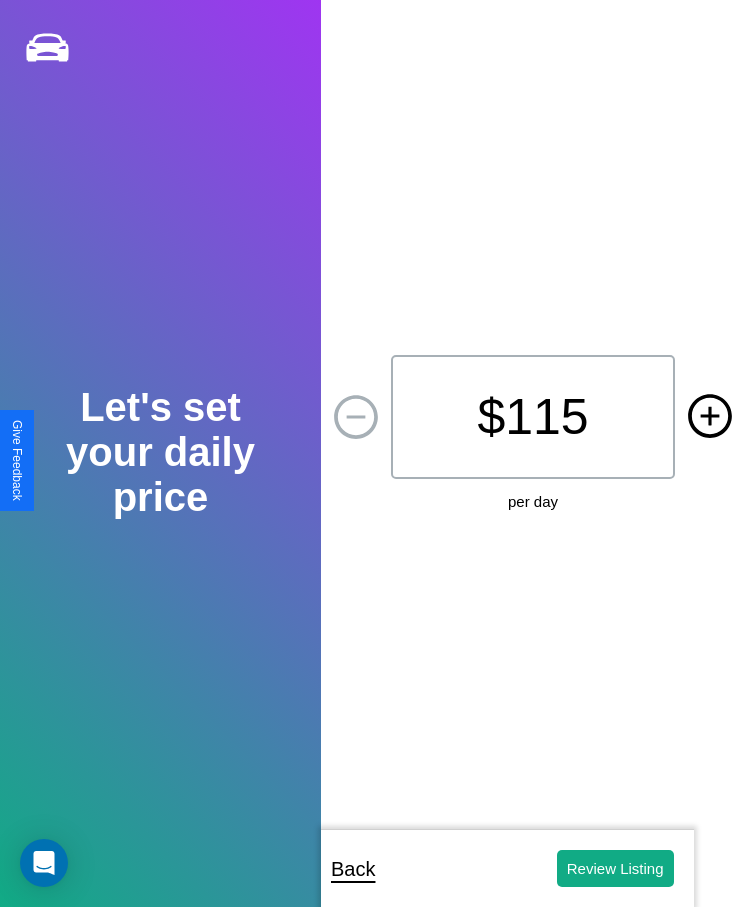 click 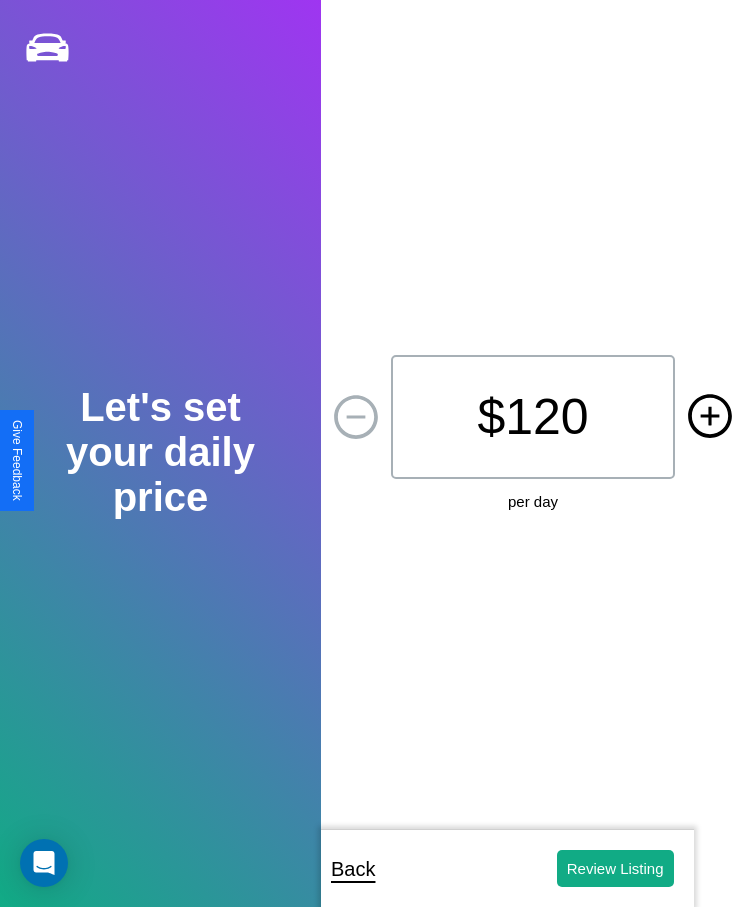 click 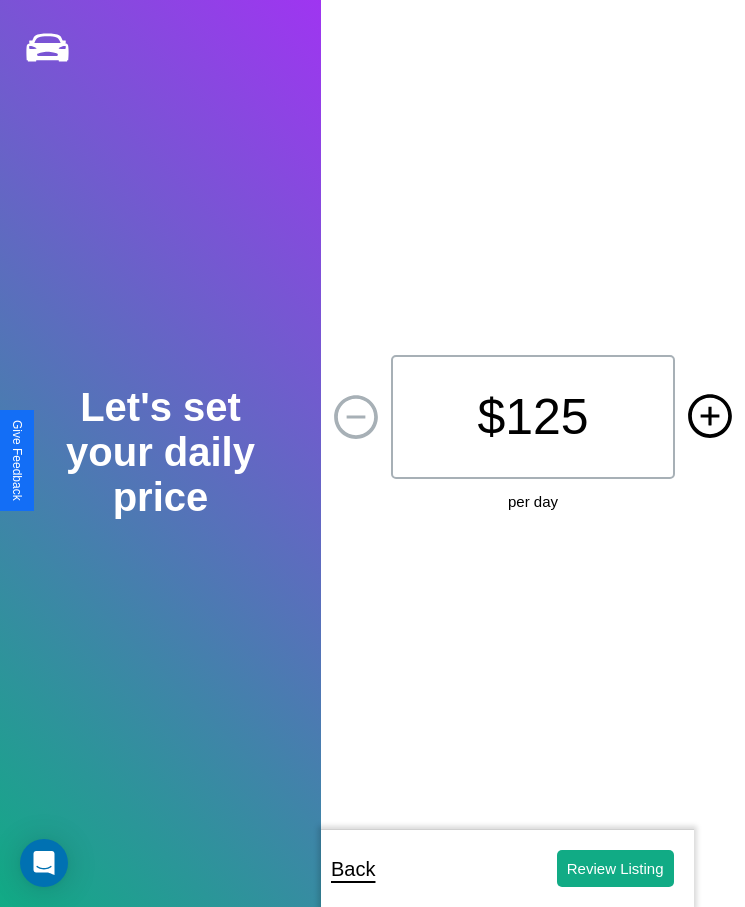 click 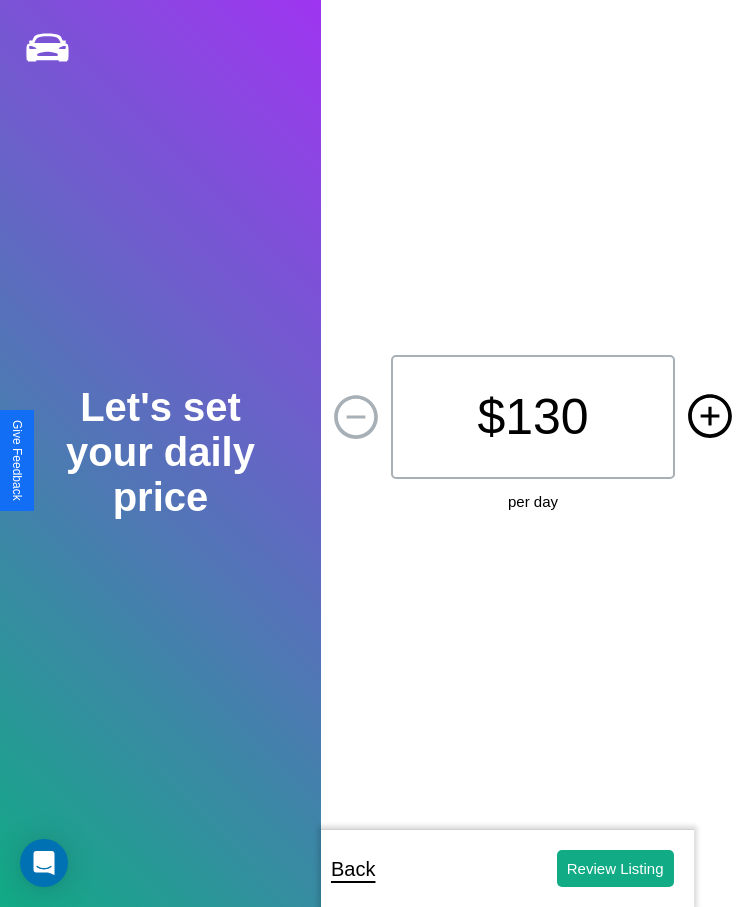 click 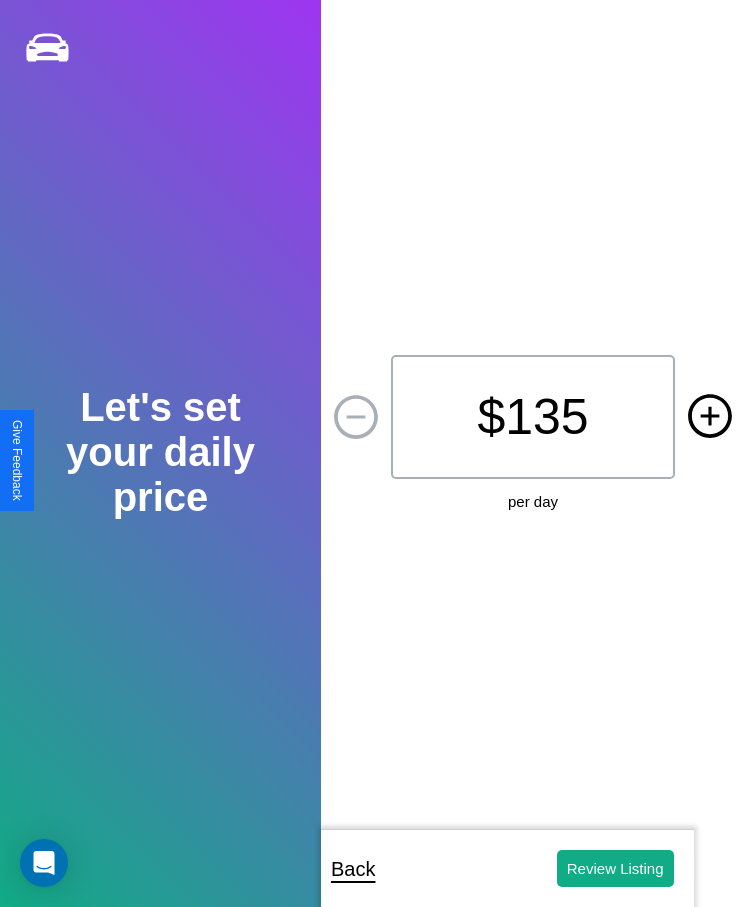 click 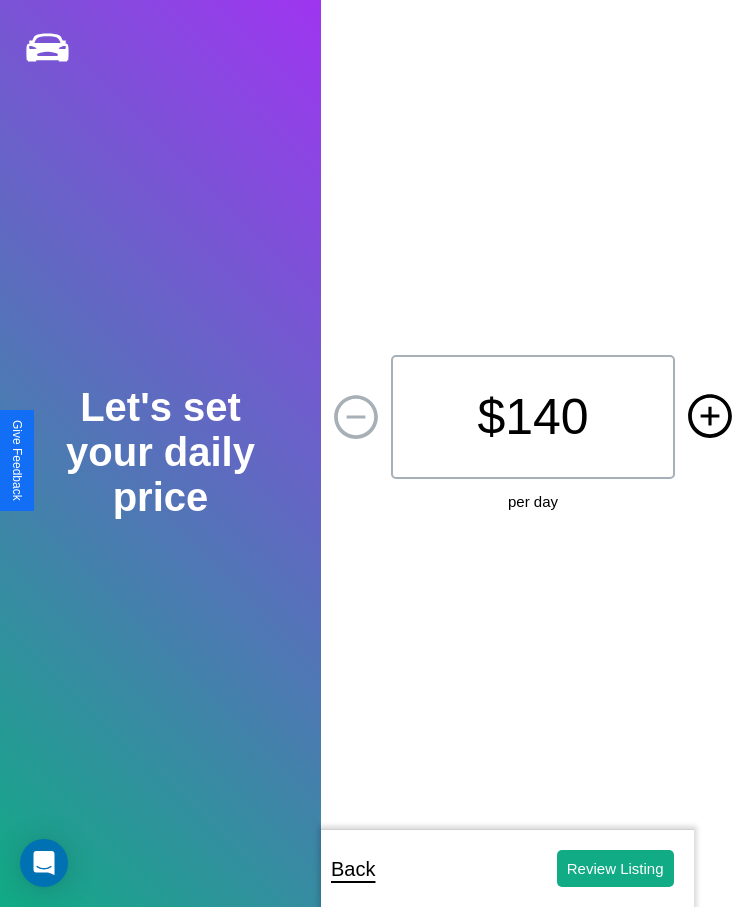 click 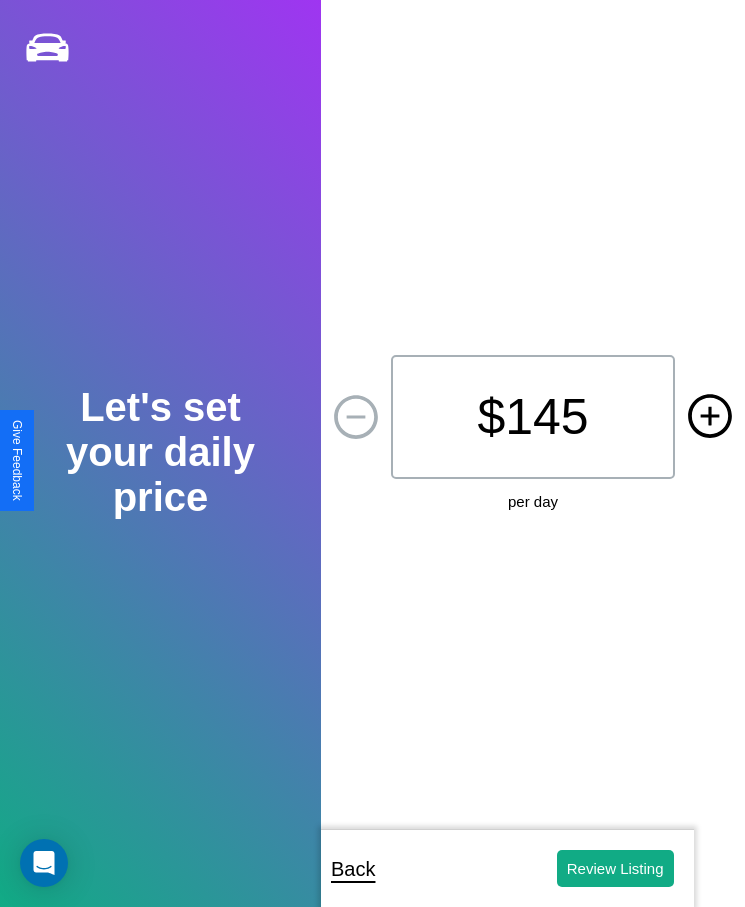 click 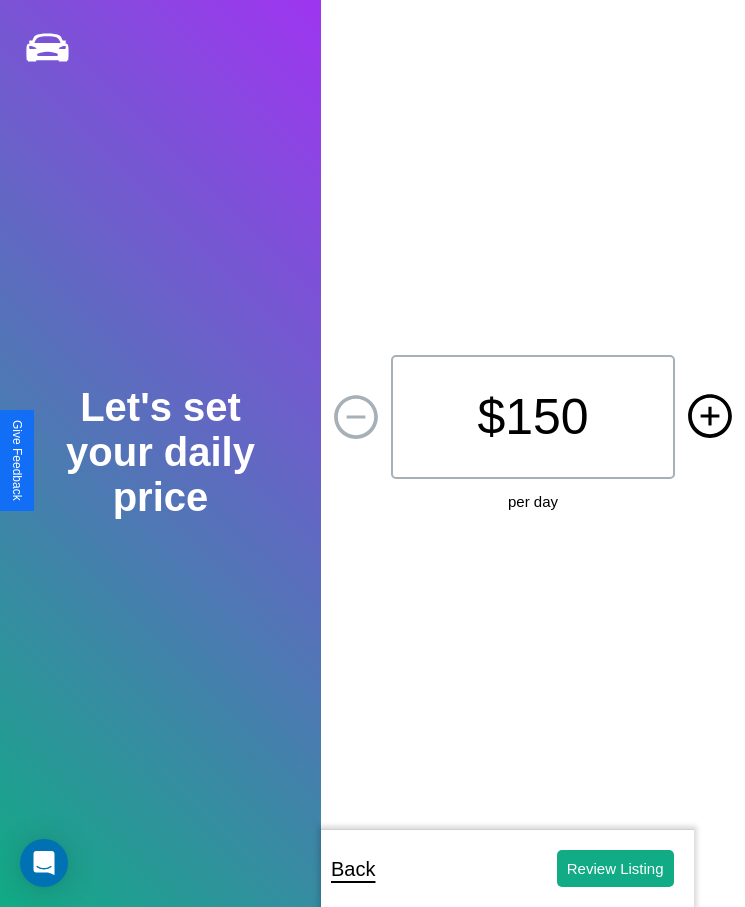 click 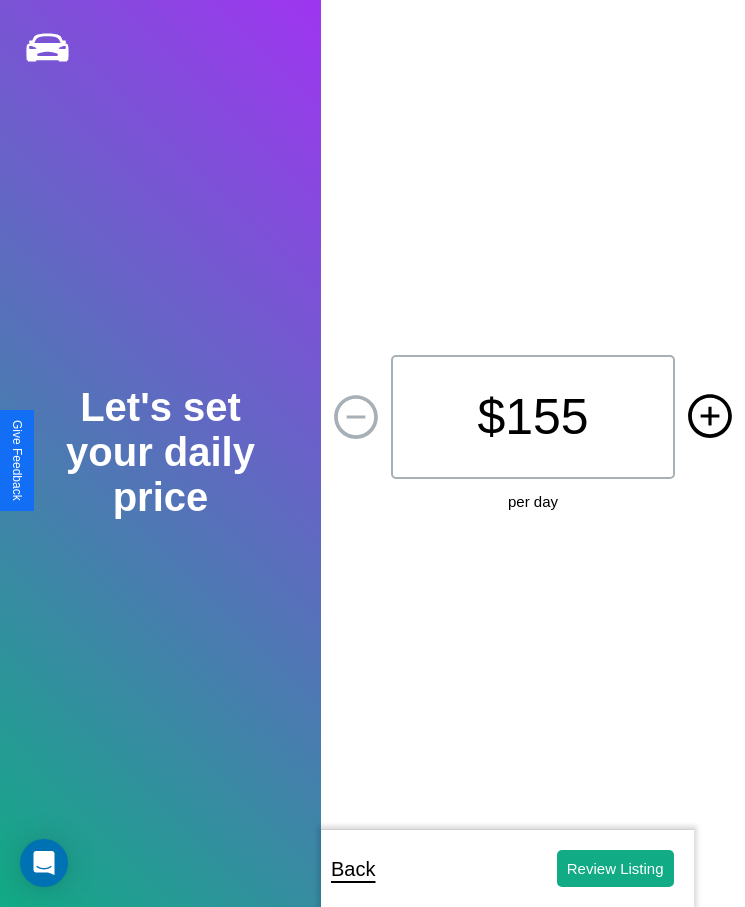 click 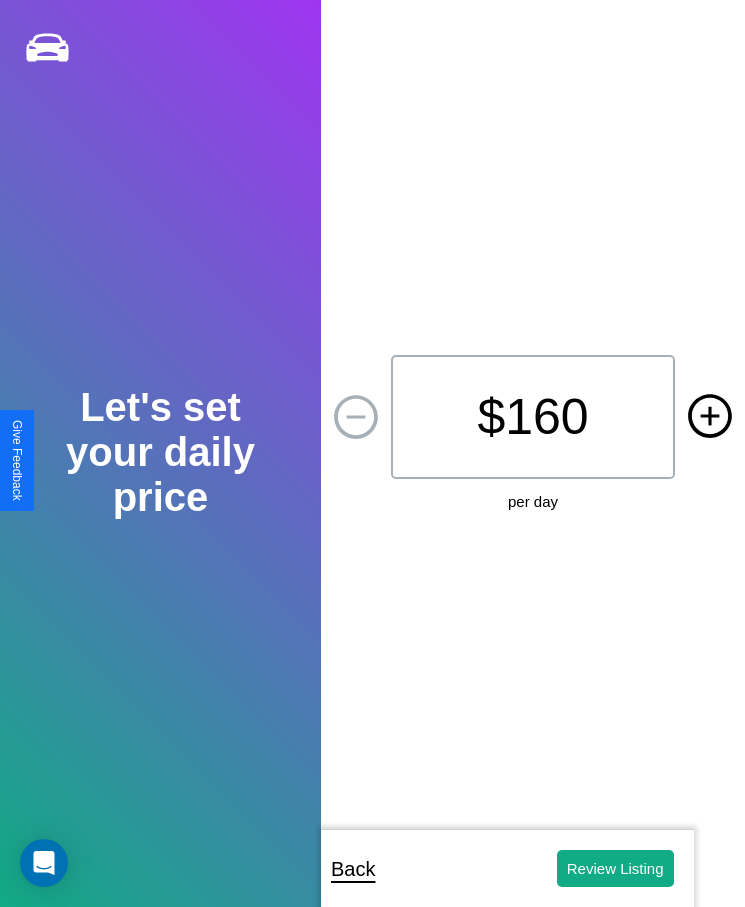 click 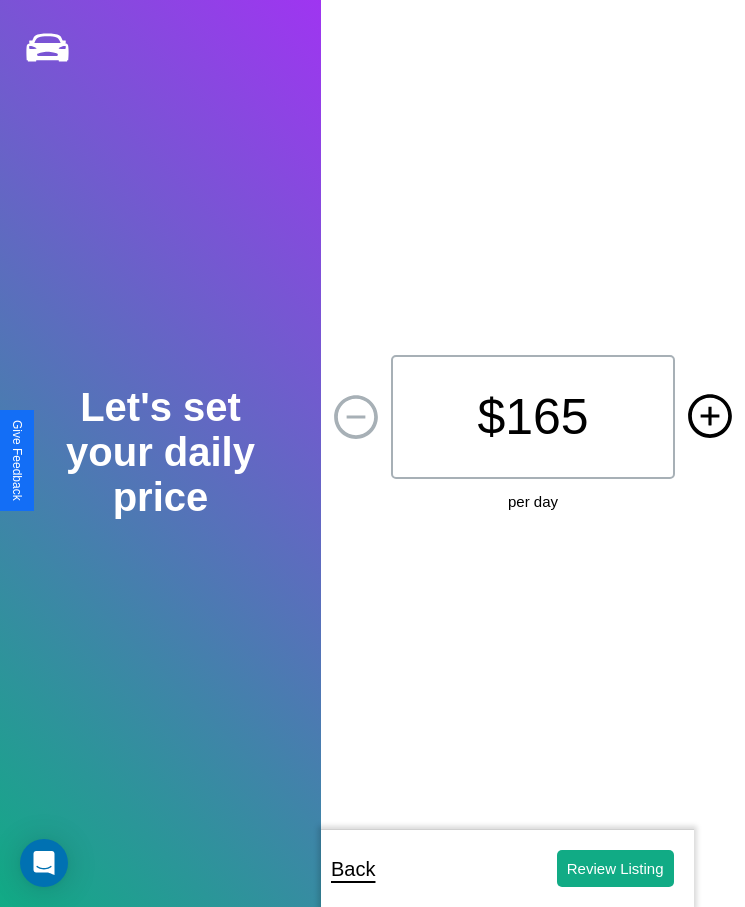 click 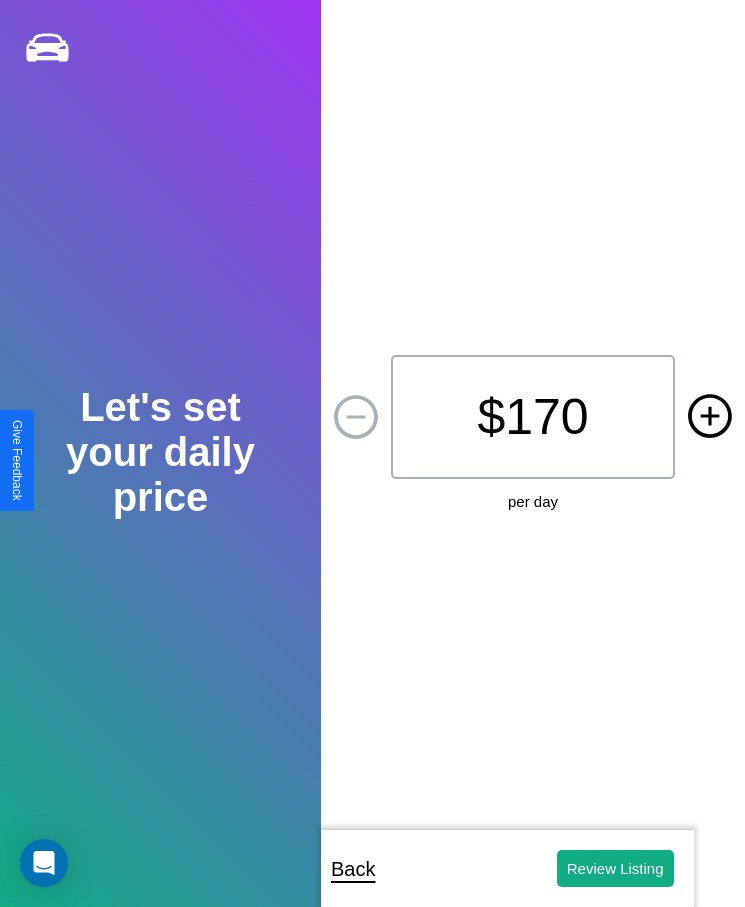 click 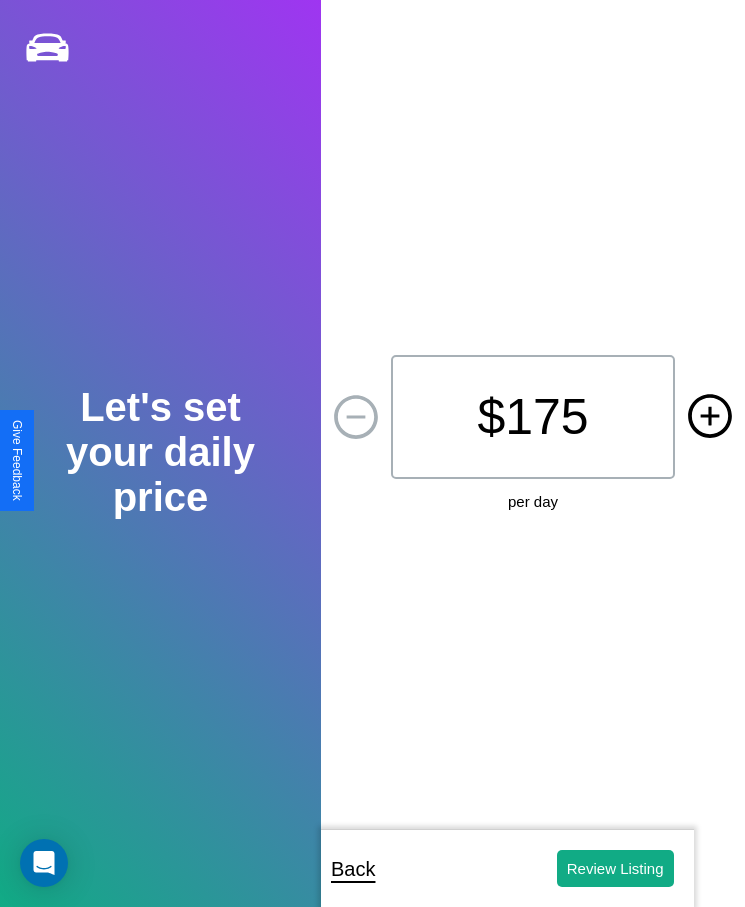 click 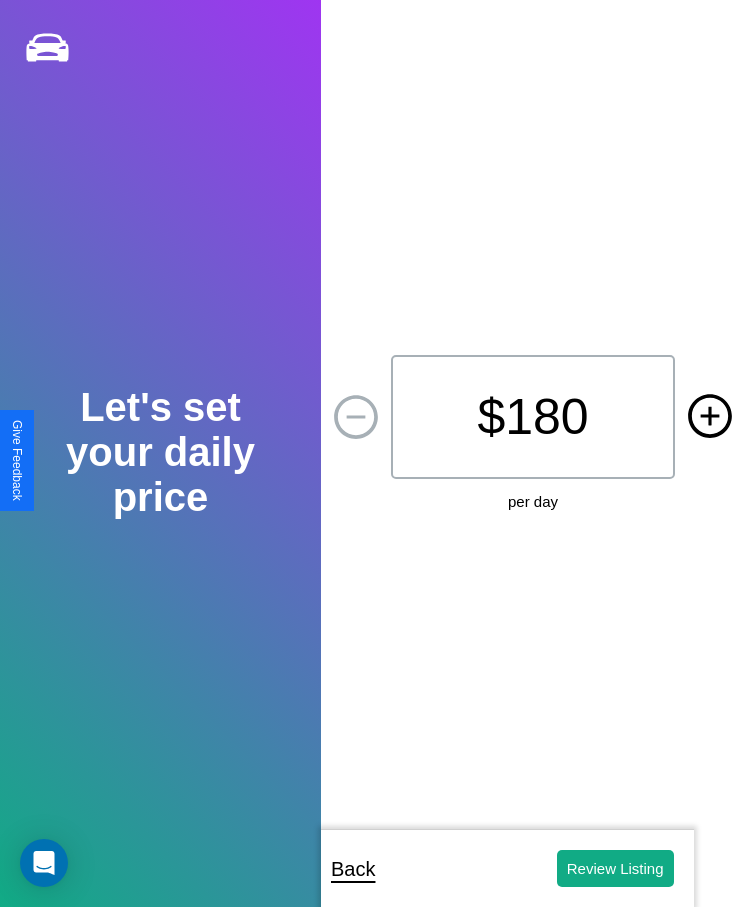 click 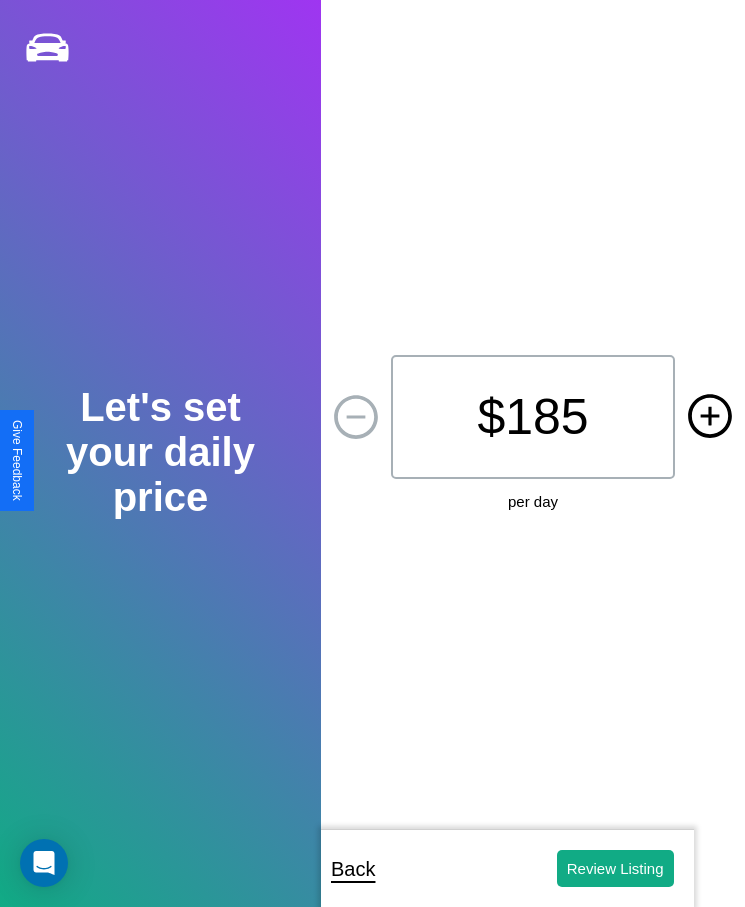 click 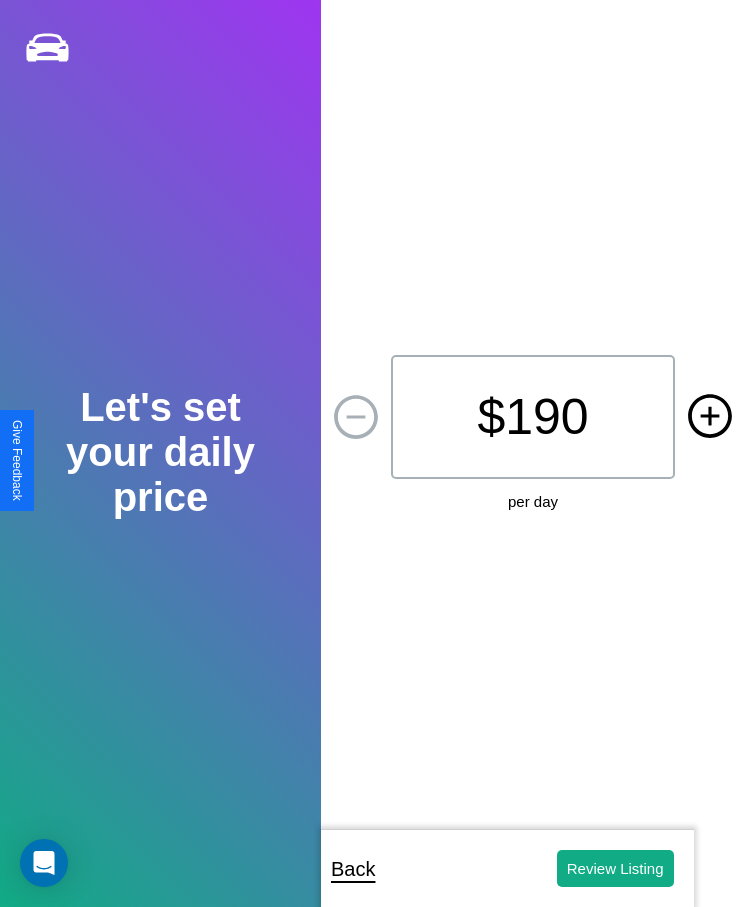 click 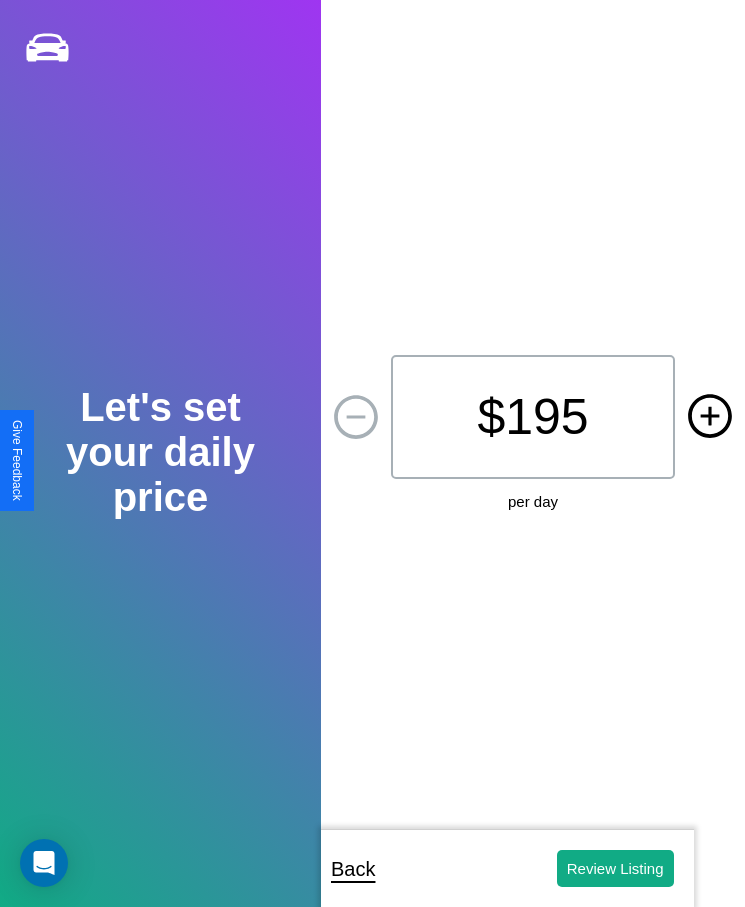 click 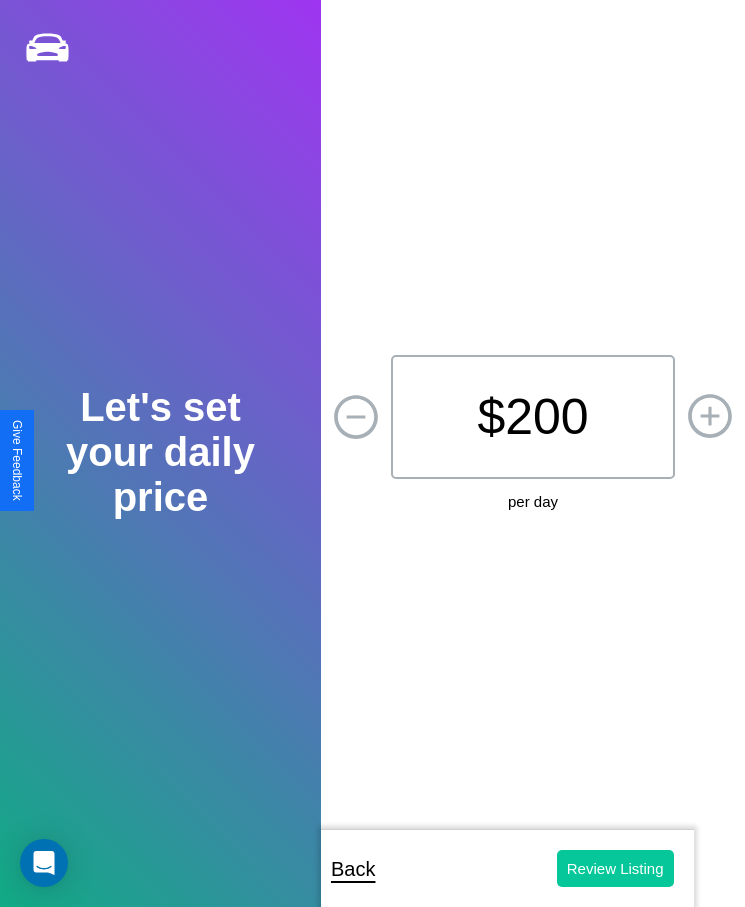 click on "Review Listing" at bounding box center [615, 868] 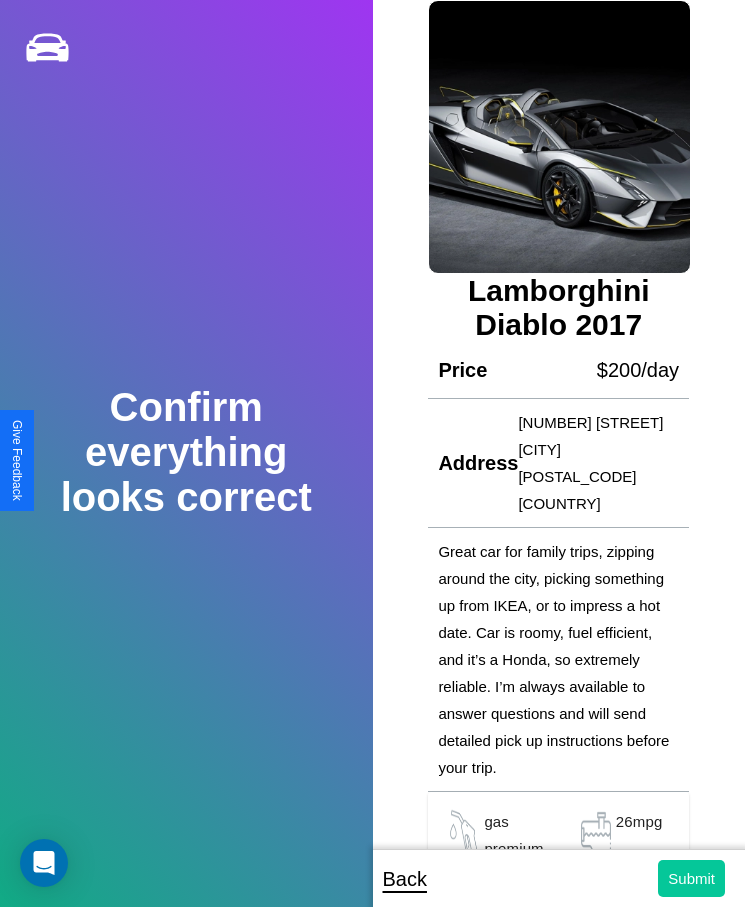 click on "Submit" at bounding box center (691, 878) 